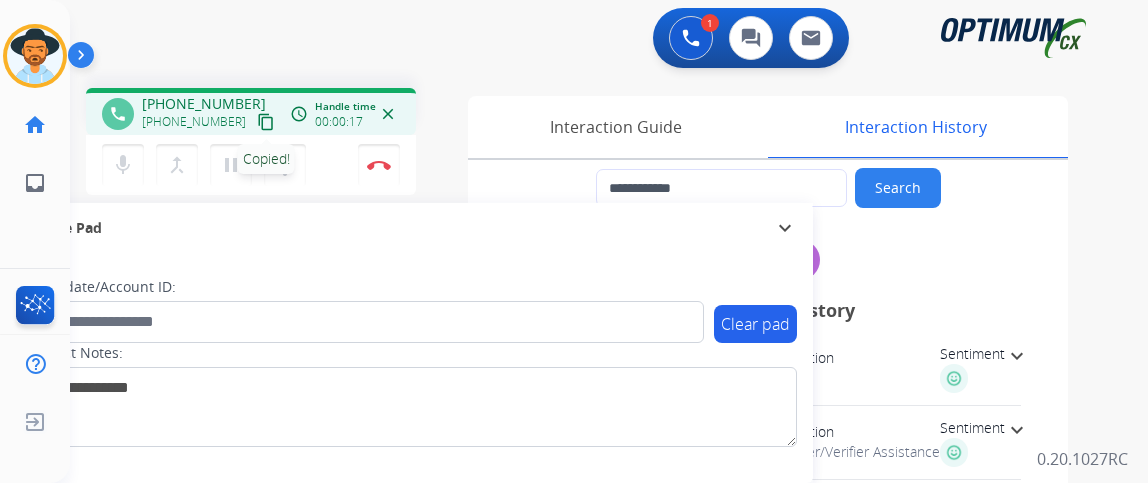 scroll, scrollTop: 0, scrollLeft: 0, axis: both 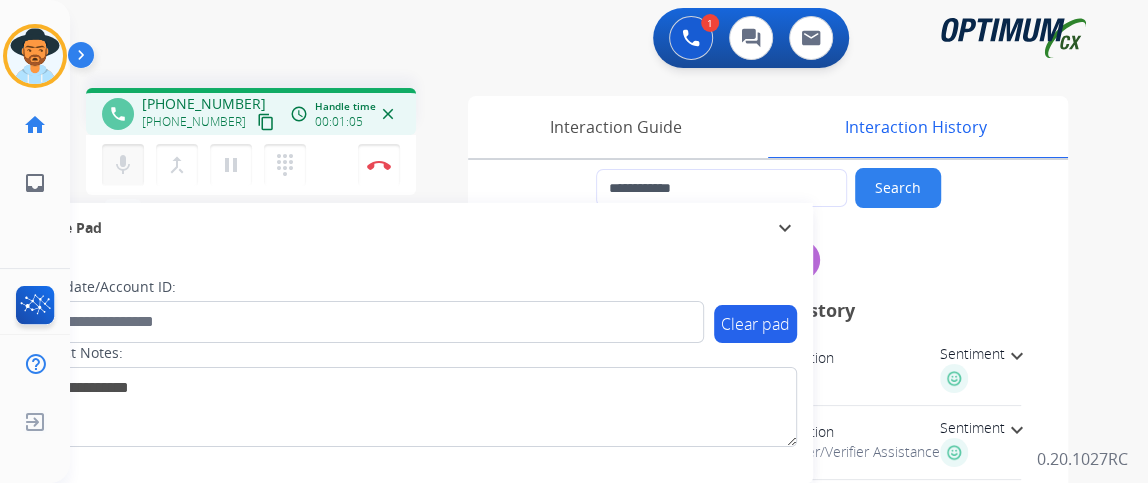 click on "mic" at bounding box center (123, 165) 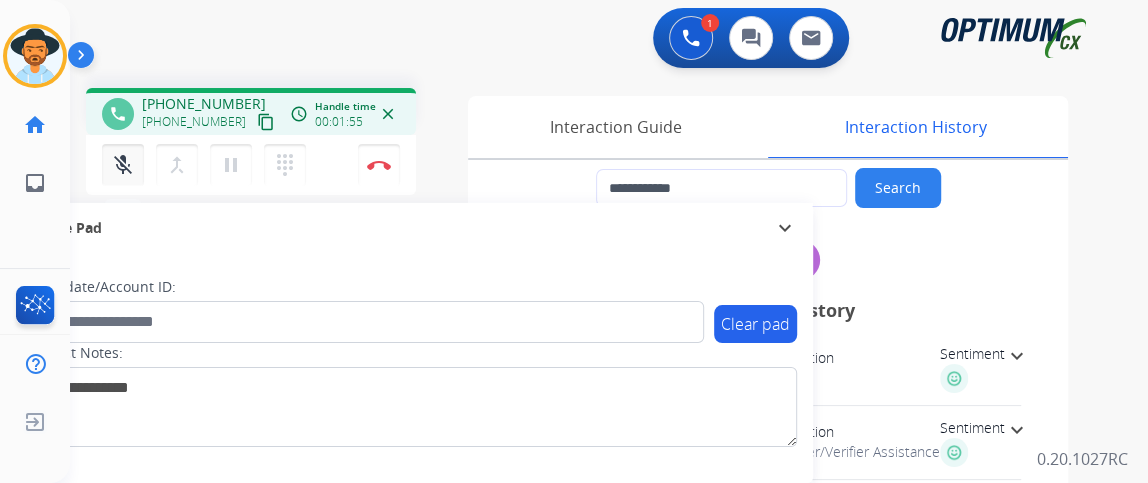 click on "mic_off" at bounding box center (123, 165) 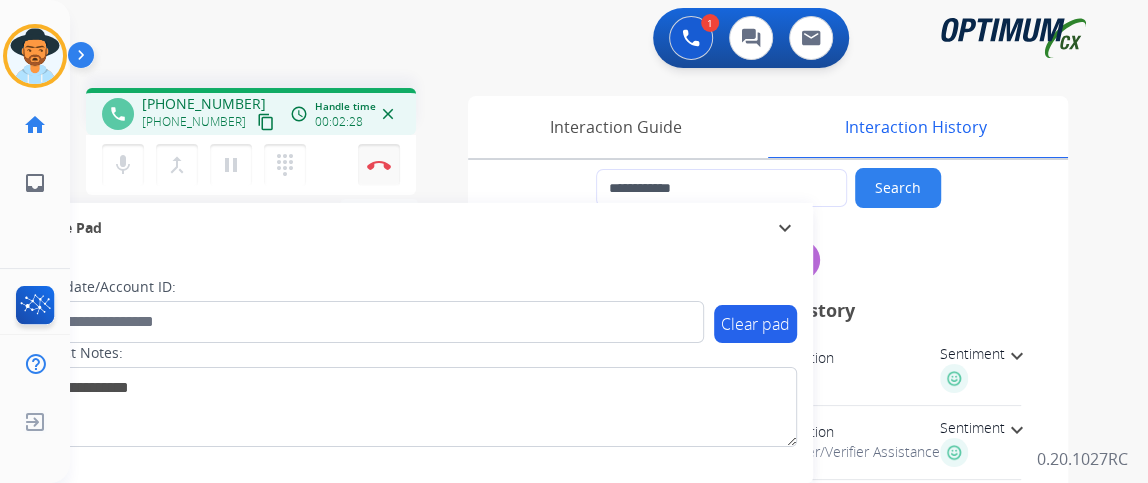 click on "Disconnect" at bounding box center (379, 165) 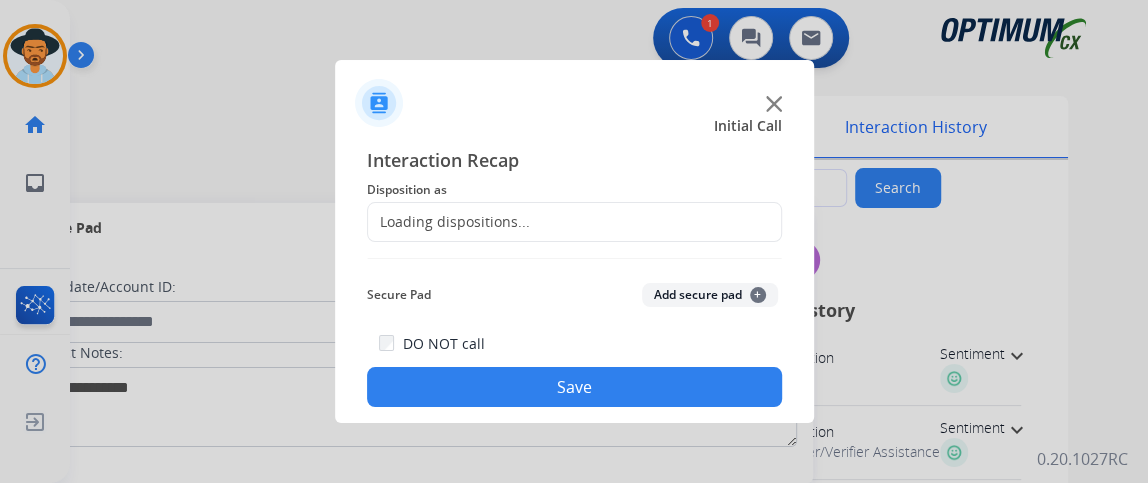 click on "Loading dispositions..." 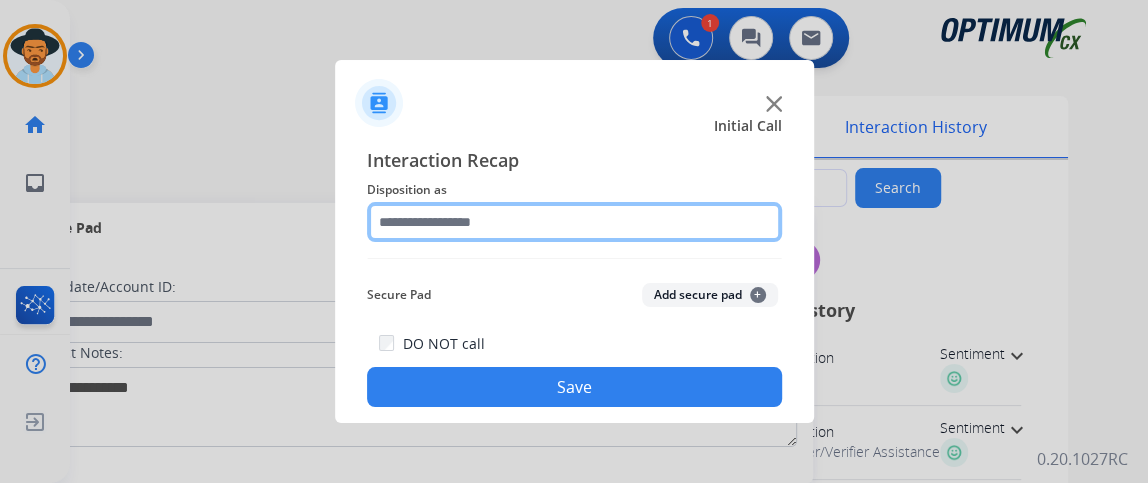 click 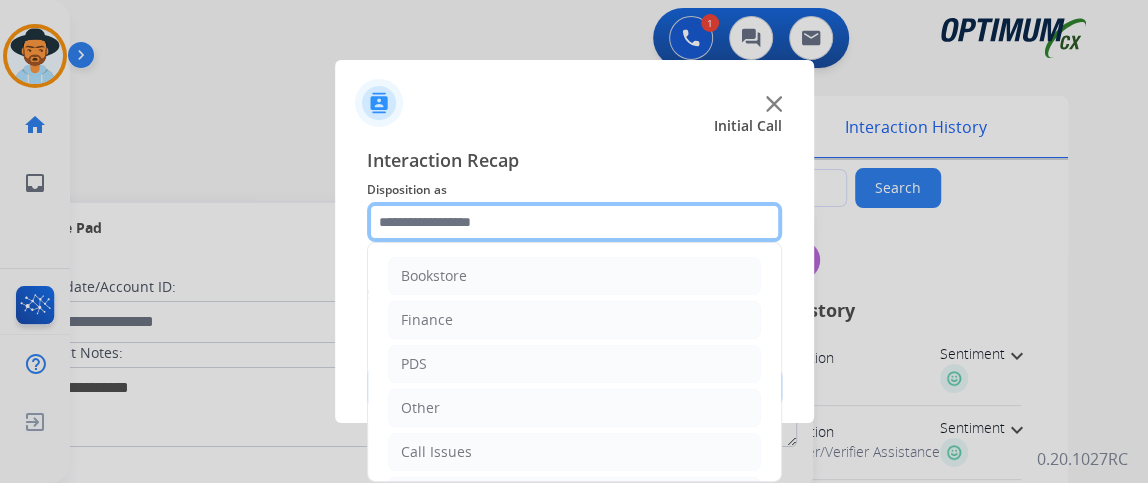 scroll, scrollTop: 131, scrollLeft: 0, axis: vertical 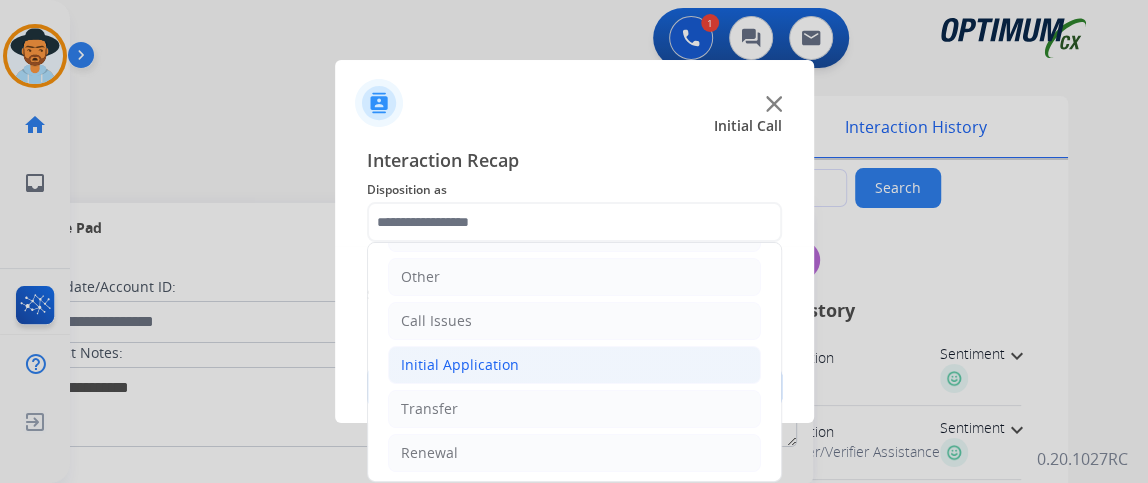 click on "Initial Application" 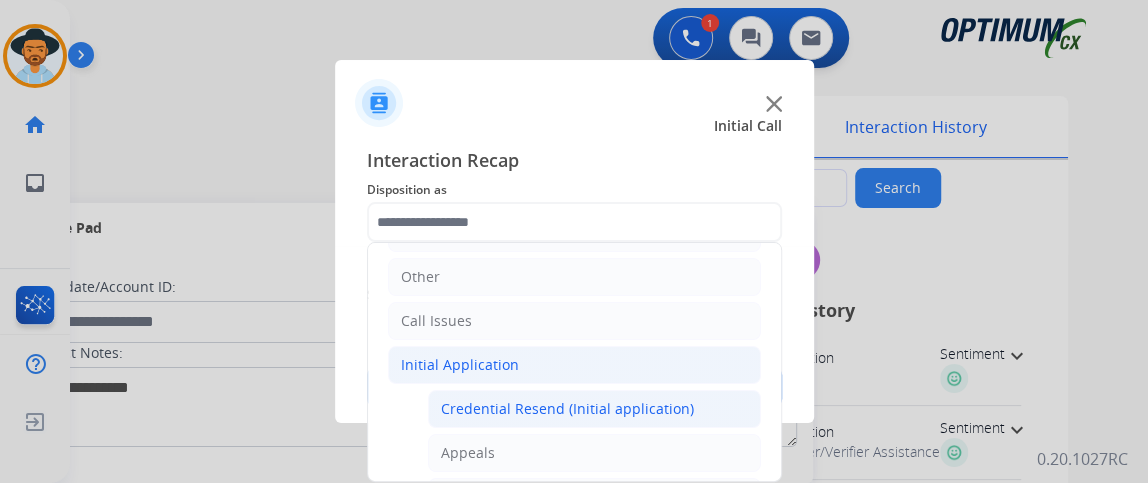 click on "Credential Resend (Initial application)" 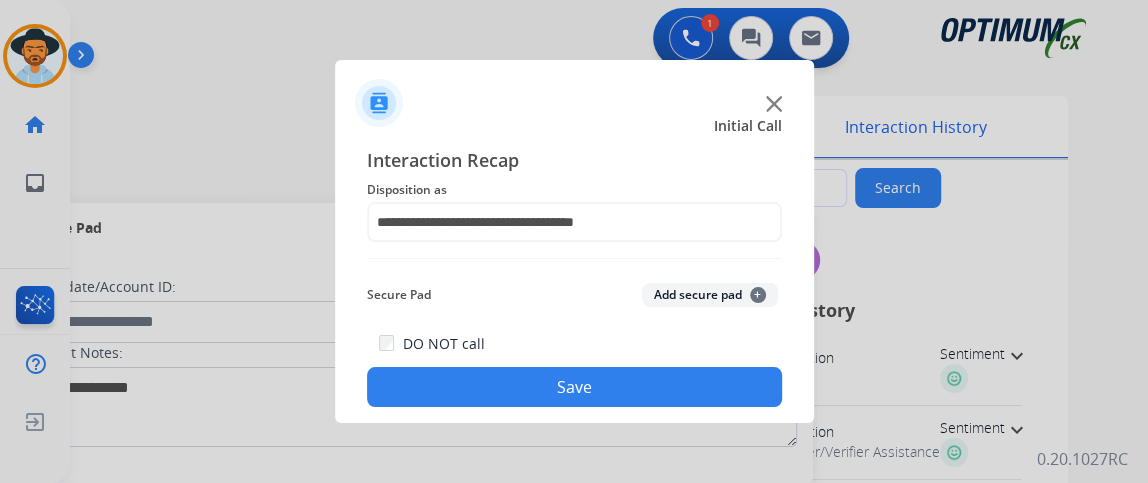 click on "Save" 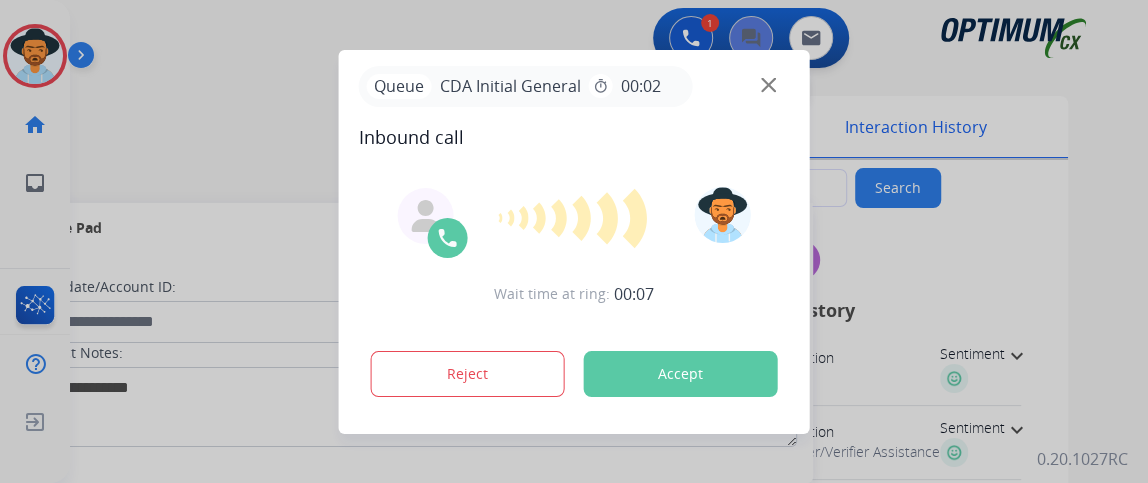 type on "**********" 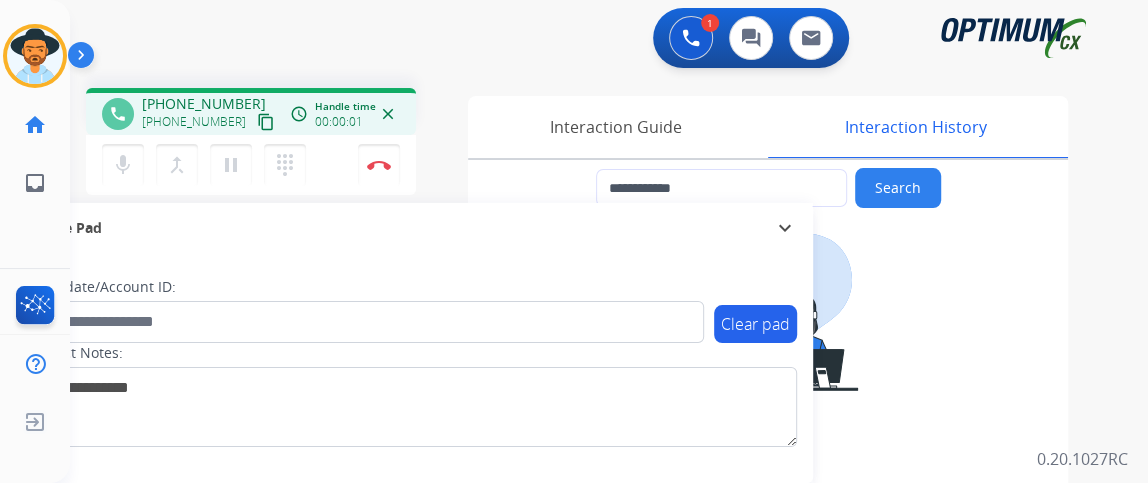 click on "mic Mute merge_type Bridge pause Hold dialpad Dialpad Disconnect" at bounding box center (251, 165) 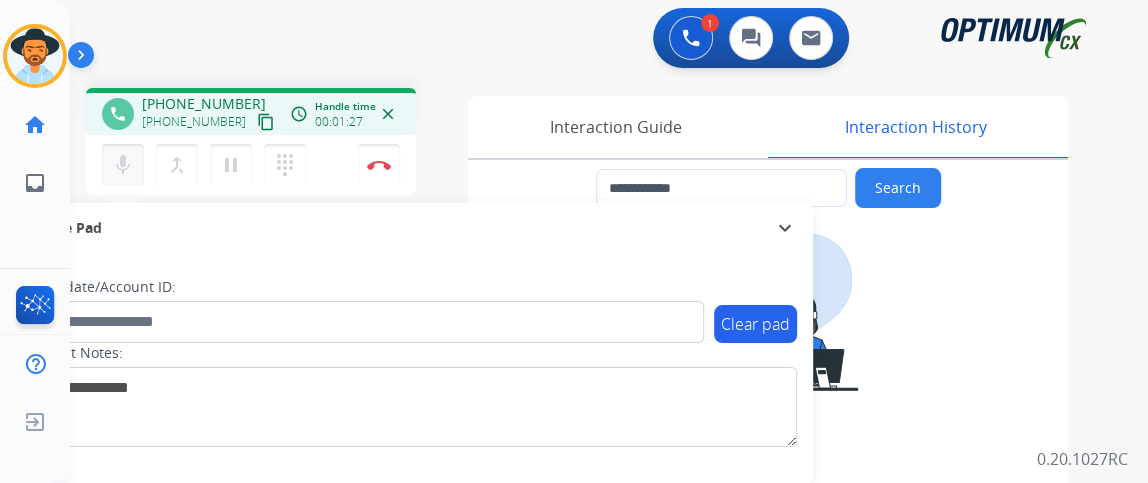 click on "mic" at bounding box center [123, 165] 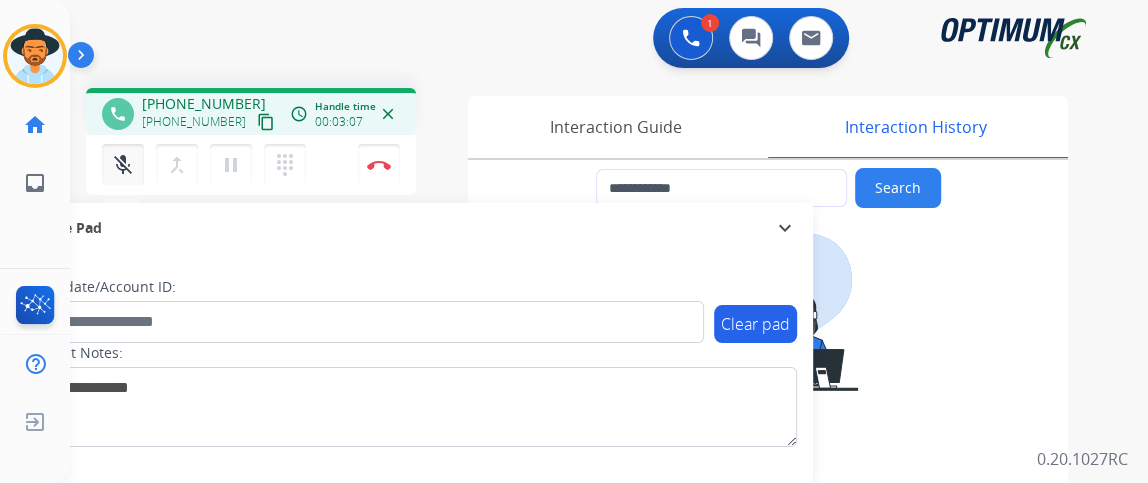 click on "mic_off Mute" at bounding box center (123, 165) 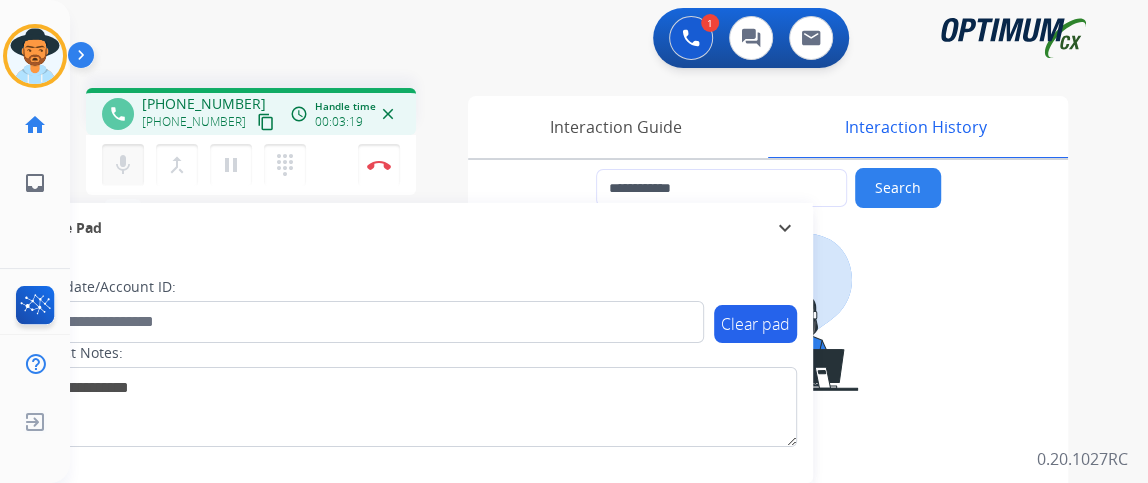 click on "mic Mute" at bounding box center [123, 165] 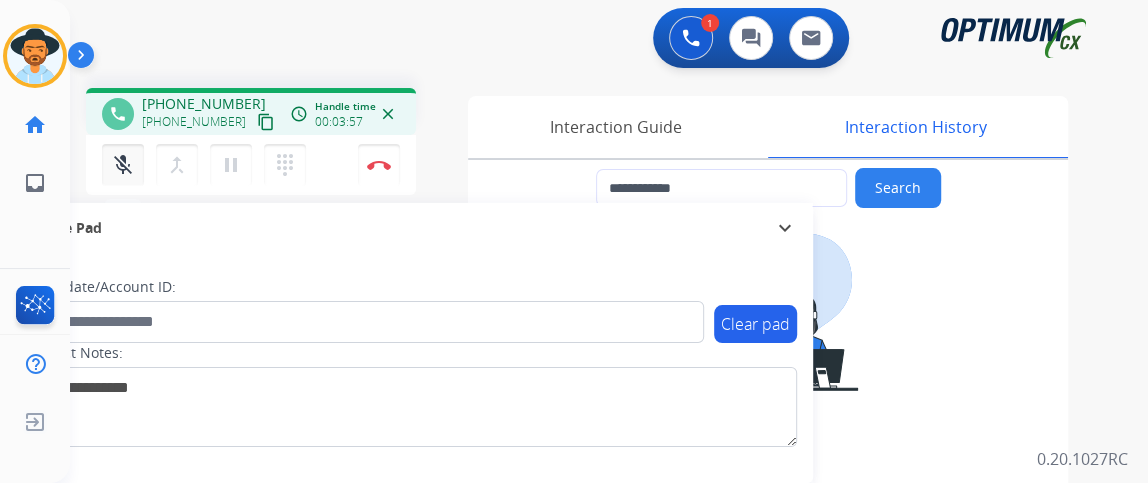 click on "mic_off Mute" at bounding box center (123, 165) 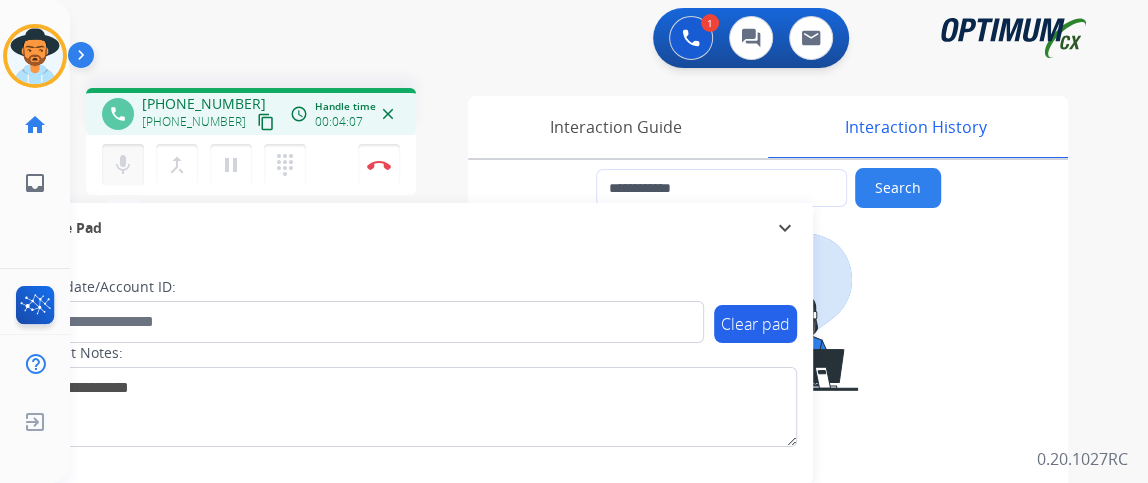 click on "mic Mute" at bounding box center (123, 165) 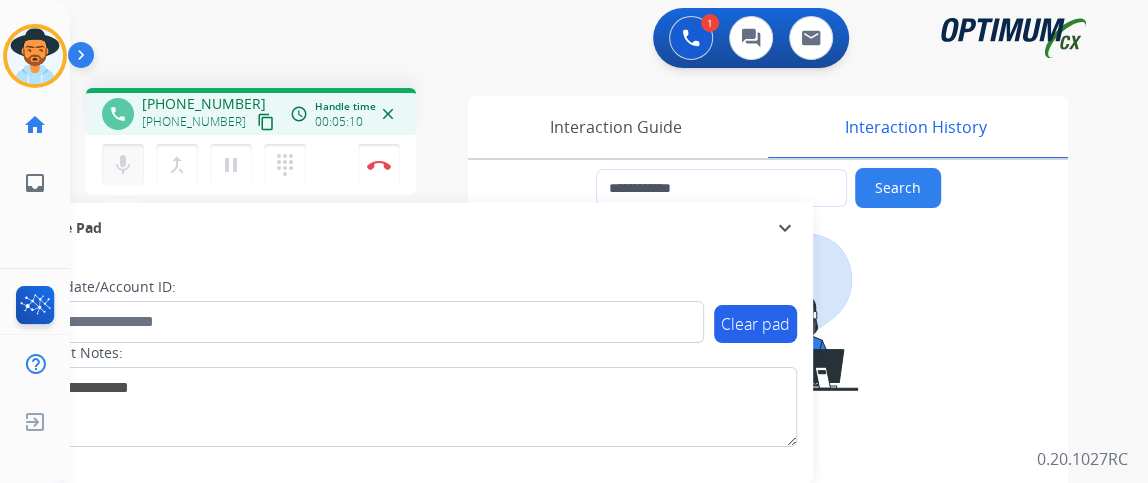 click on "mic" at bounding box center (123, 165) 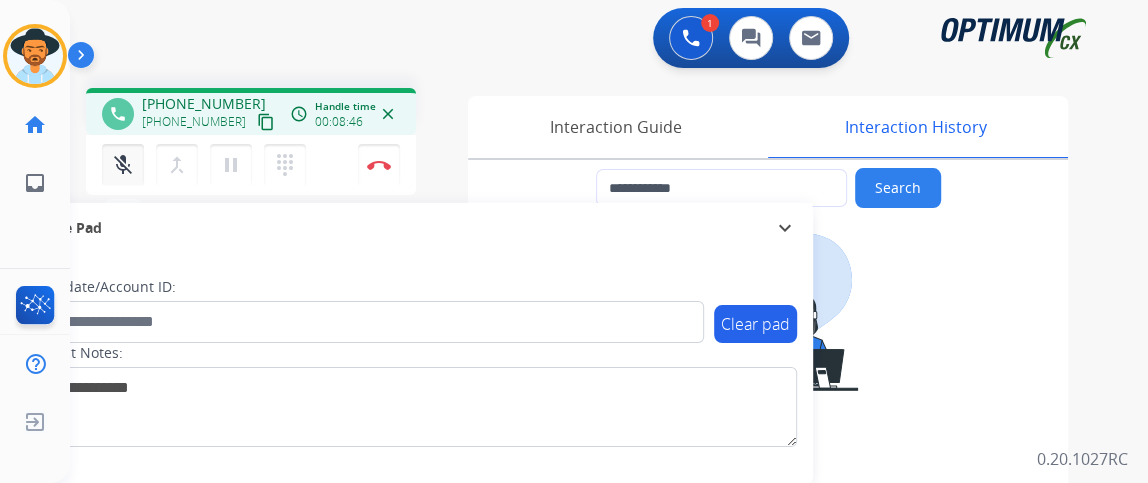 click on "mic_off" at bounding box center (123, 165) 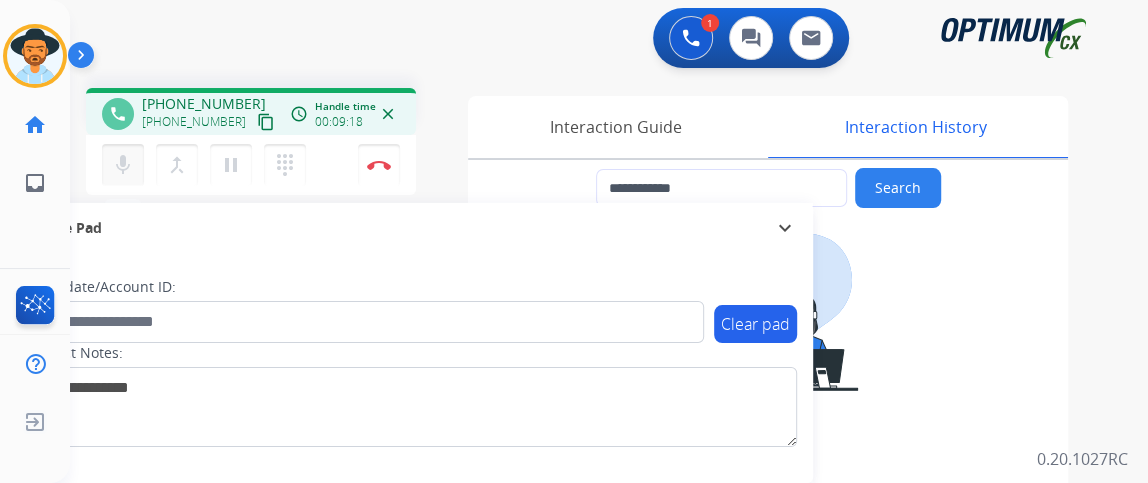 click on "mic Mute" at bounding box center (123, 165) 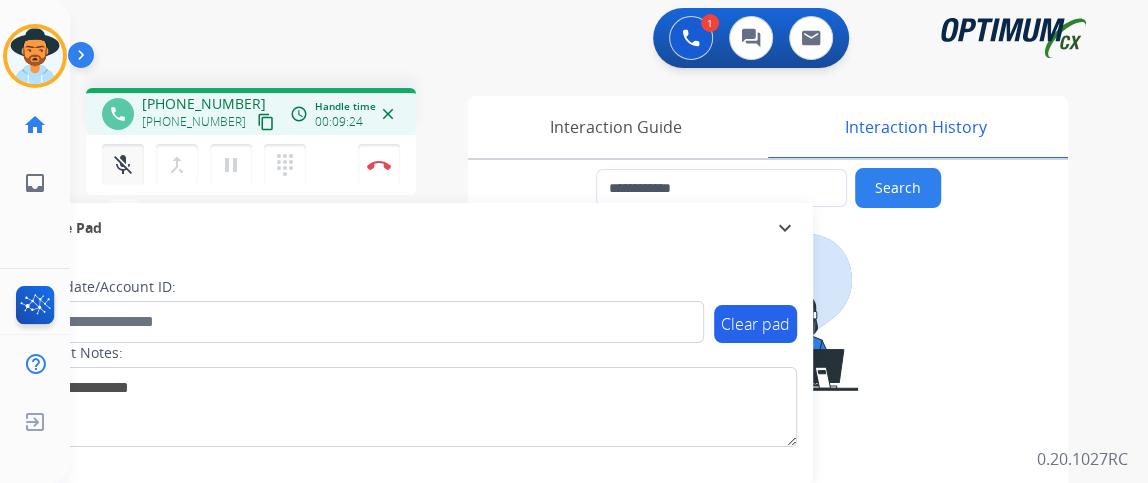 click on "mic_off Mute" at bounding box center [123, 165] 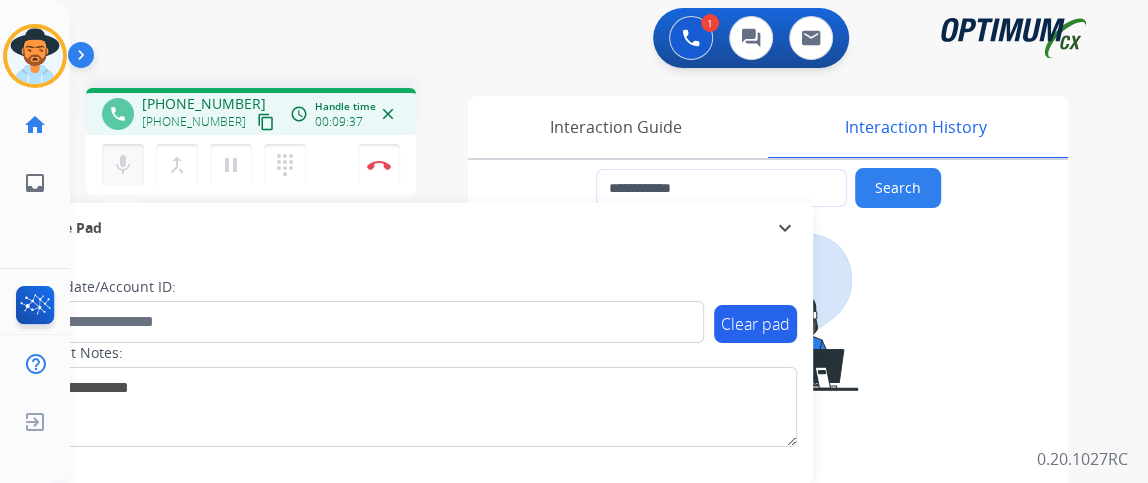 click on "mic" at bounding box center (123, 165) 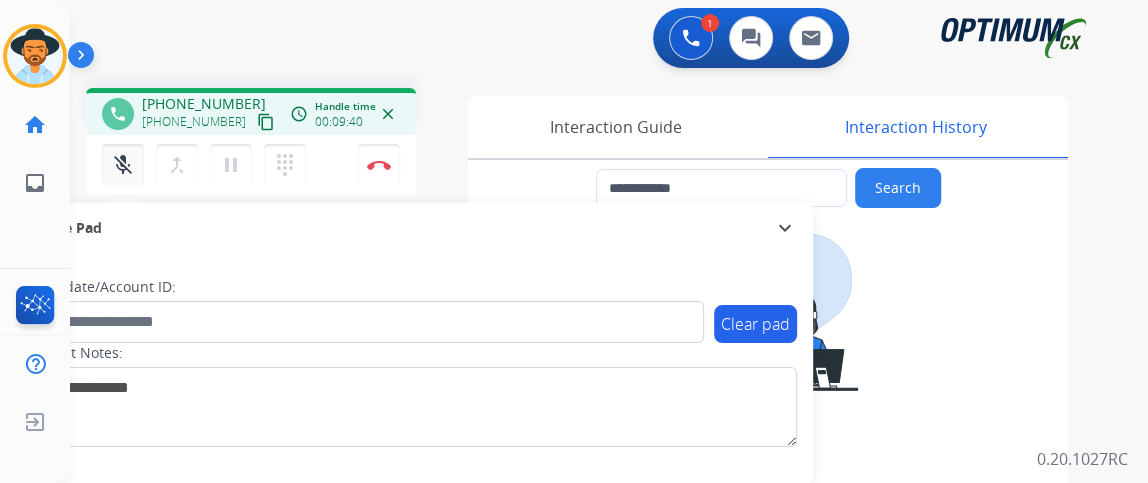 click on "mic_off" at bounding box center (123, 165) 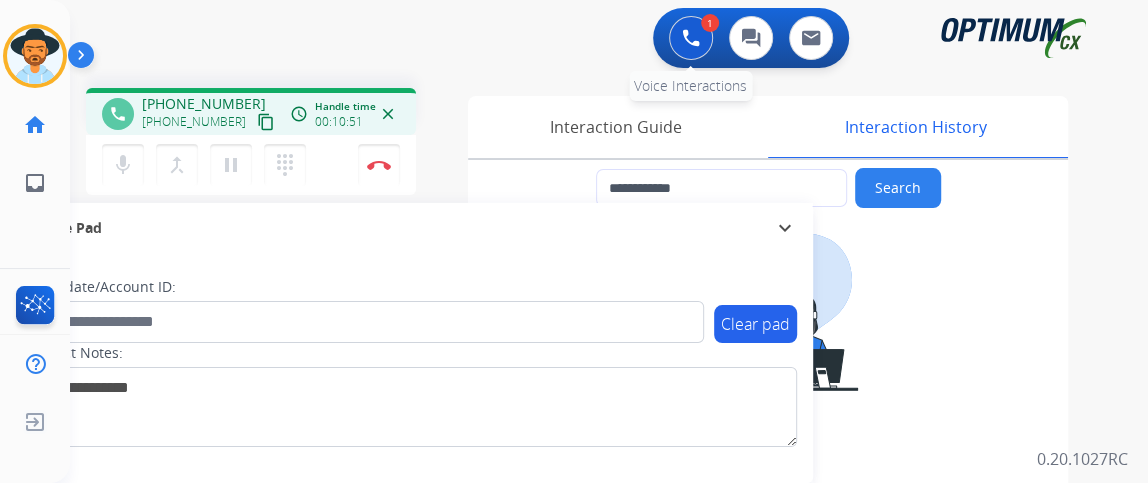 click at bounding box center [691, 38] 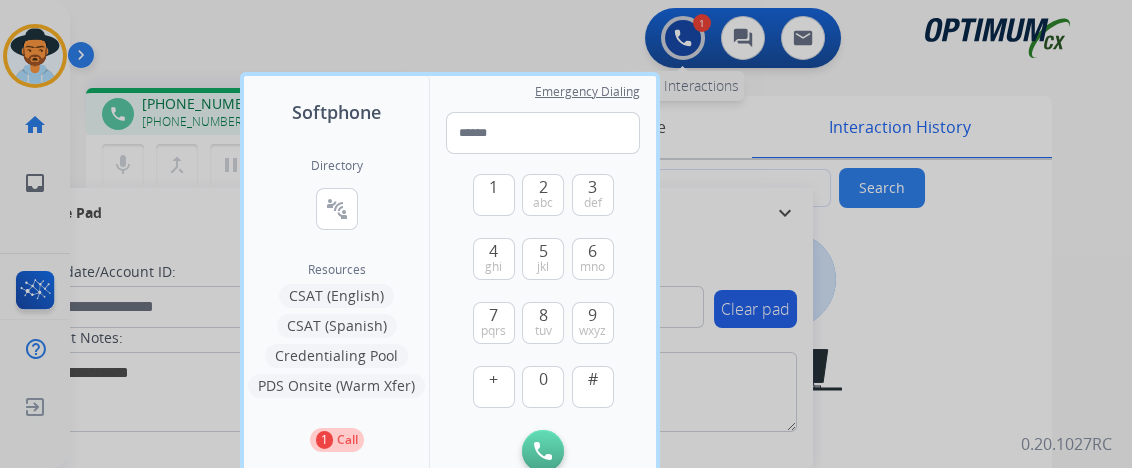 click at bounding box center [566, 234] 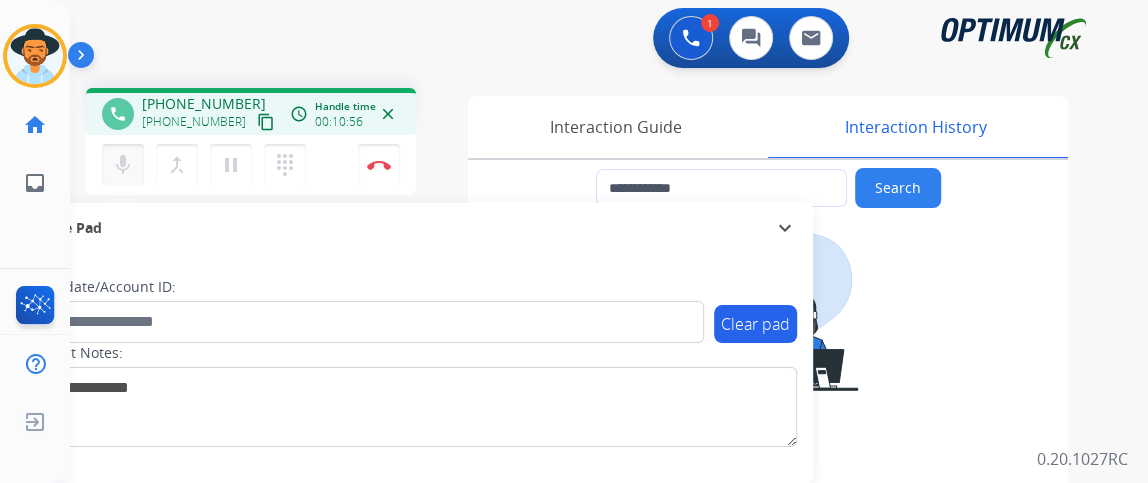 click on "mic" at bounding box center (123, 165) 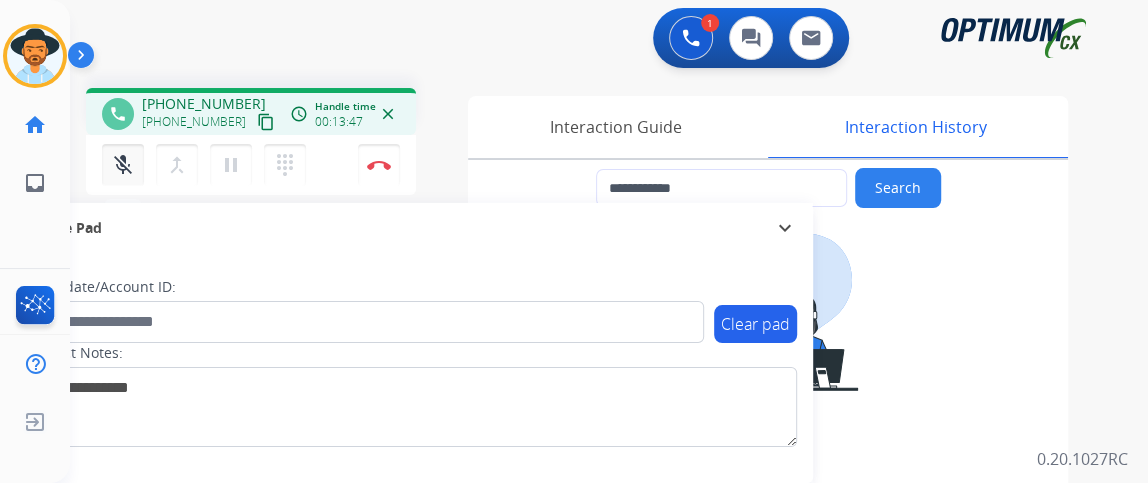 click on "mic_off Mute" at bounding box center [123, 165] 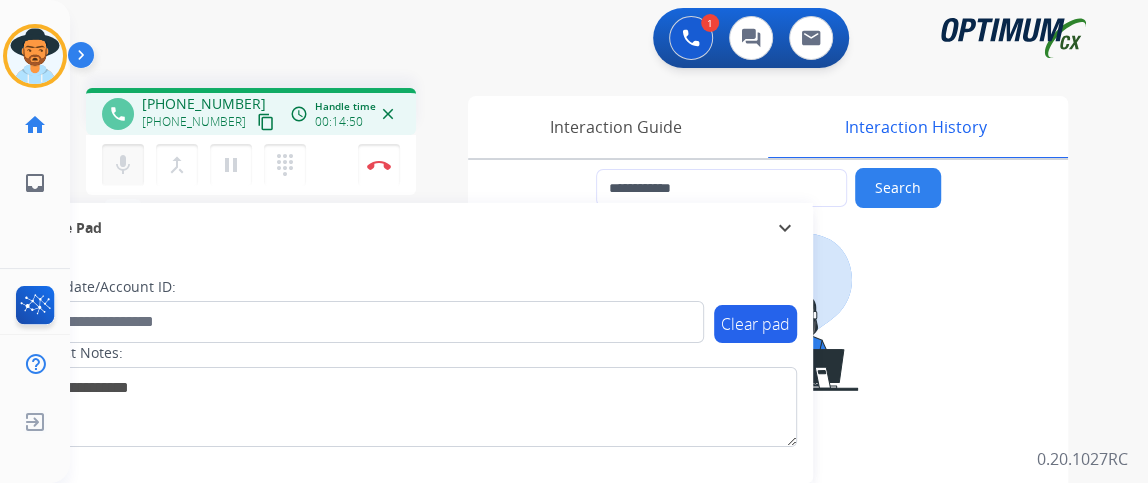 click on "mic" at bounding box center (123, 165) 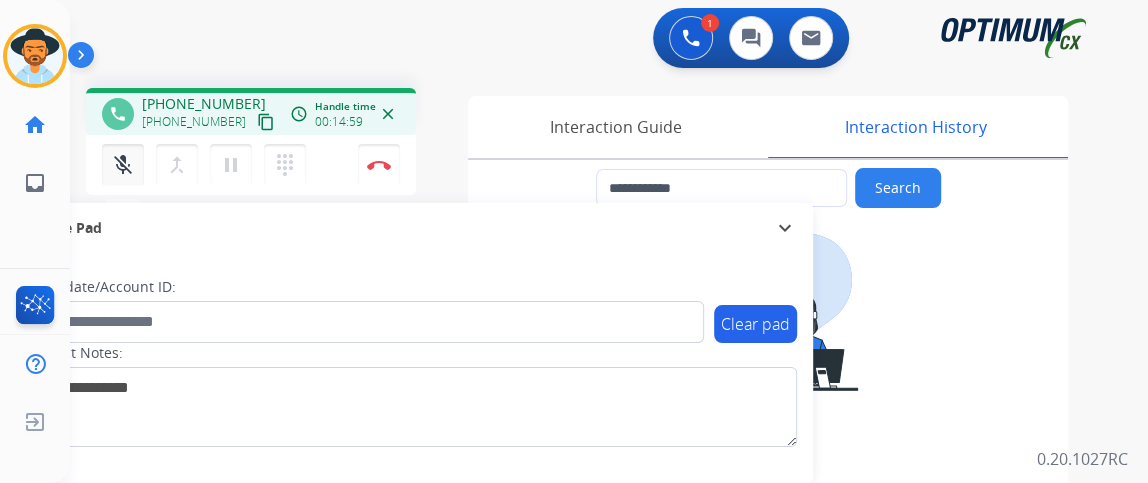 click on "mic_off" at bounding box center (123, 165) 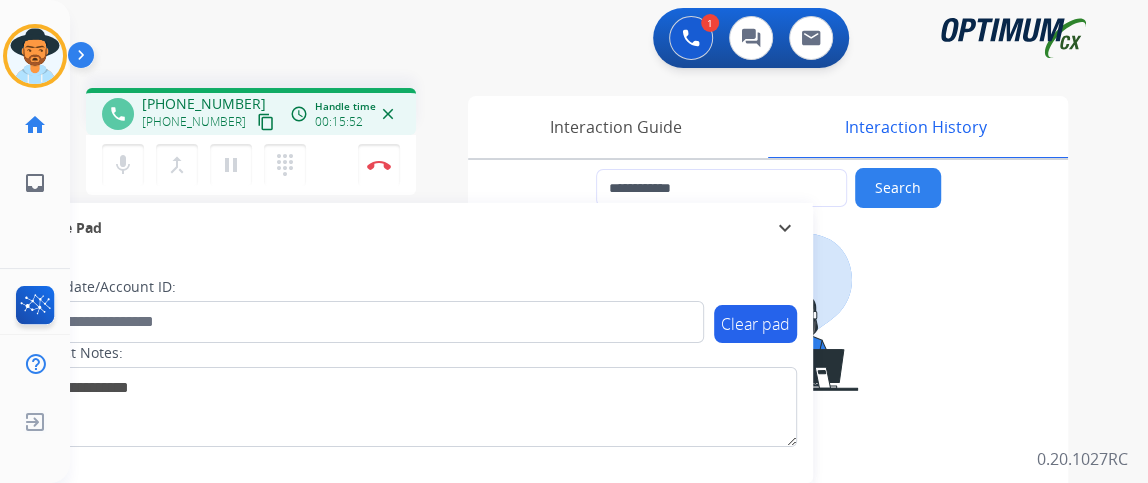click on "+15152442268 content_copy" at bounding box center [210, 122] 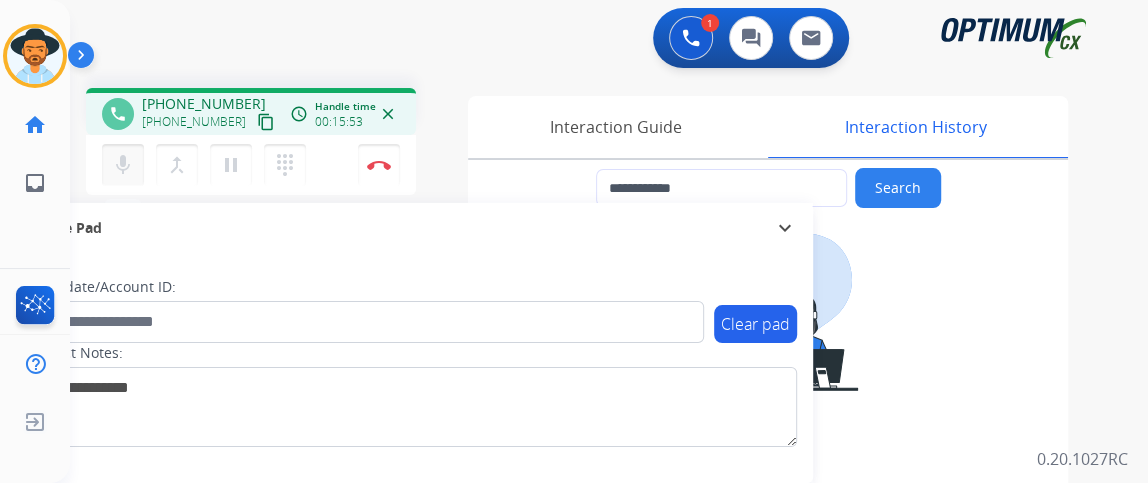 click on "mic Mute" at bounding box center [123, 165] 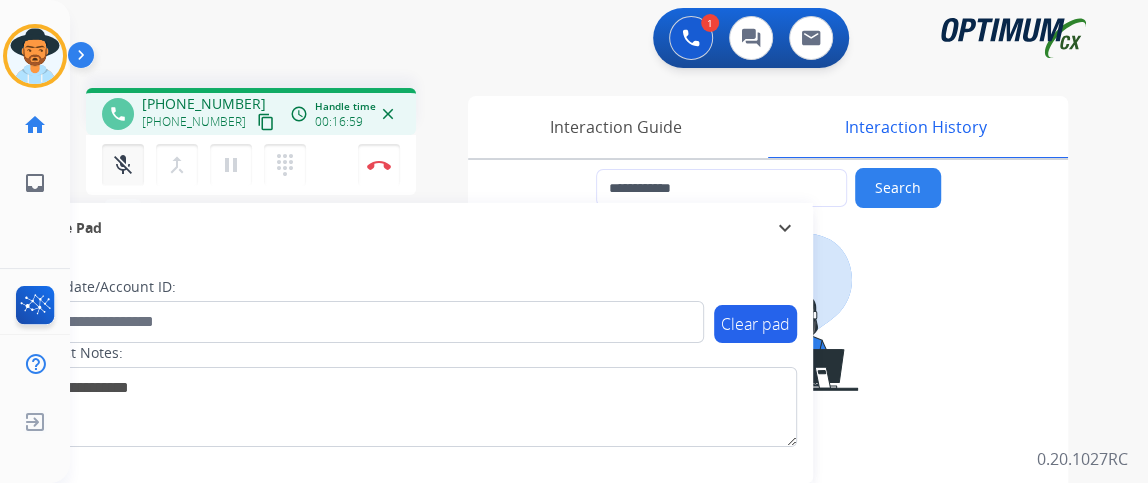 click on "mic_off Mute" at bounding box center (123, 165) 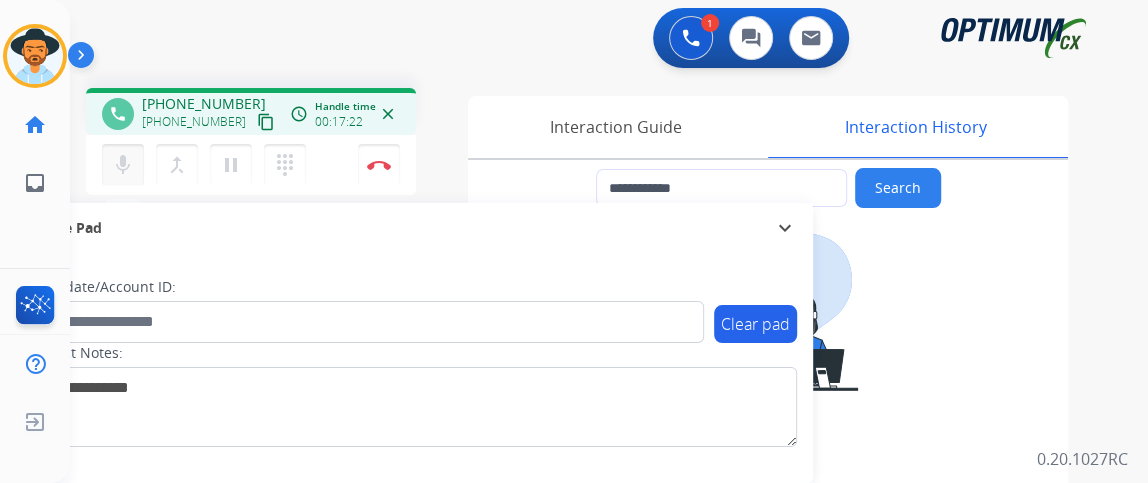 click on "mic" at bounding box center (123, 165) 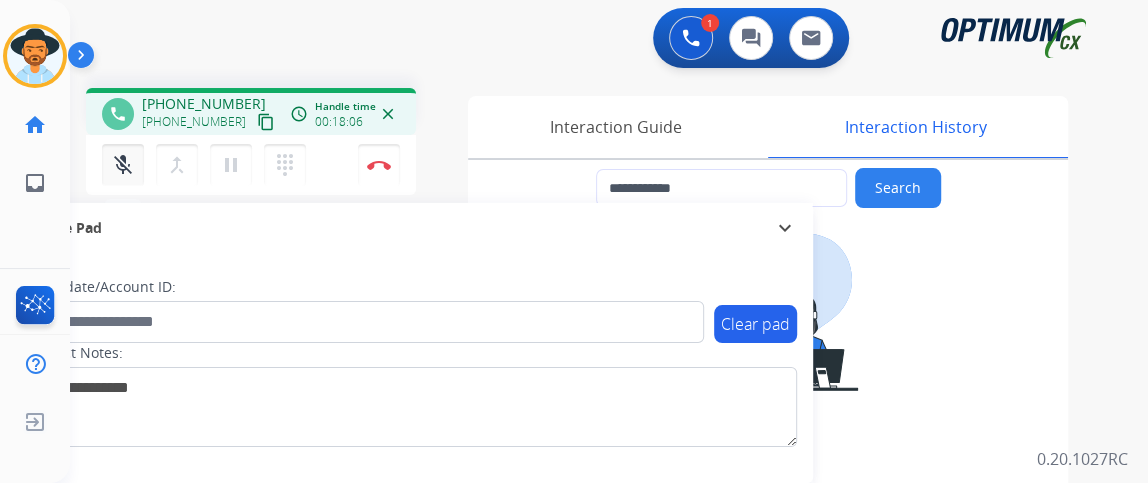 click on "mic_off" at bounding box center (123, 165) 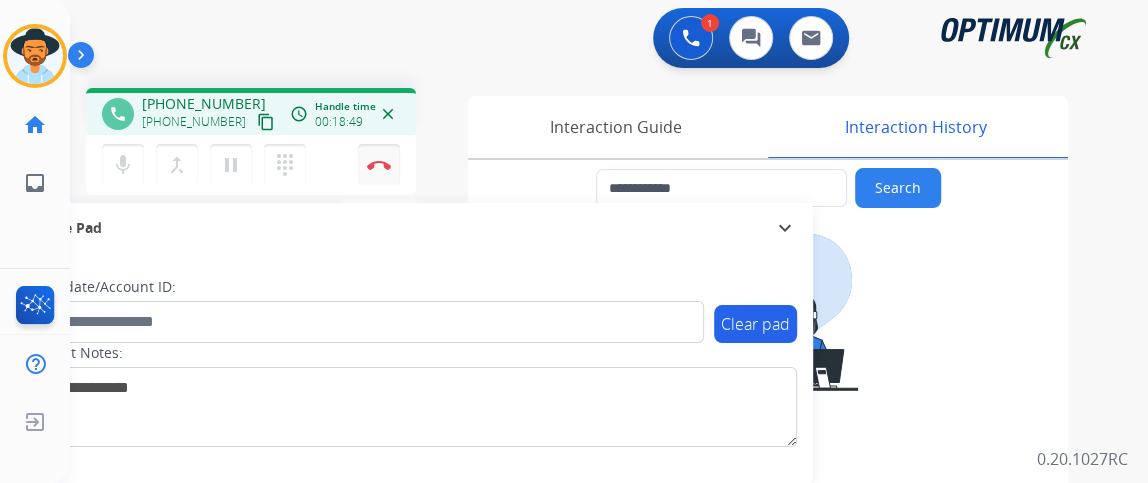 click on "Disconnect" at bounding box center (379, 165) 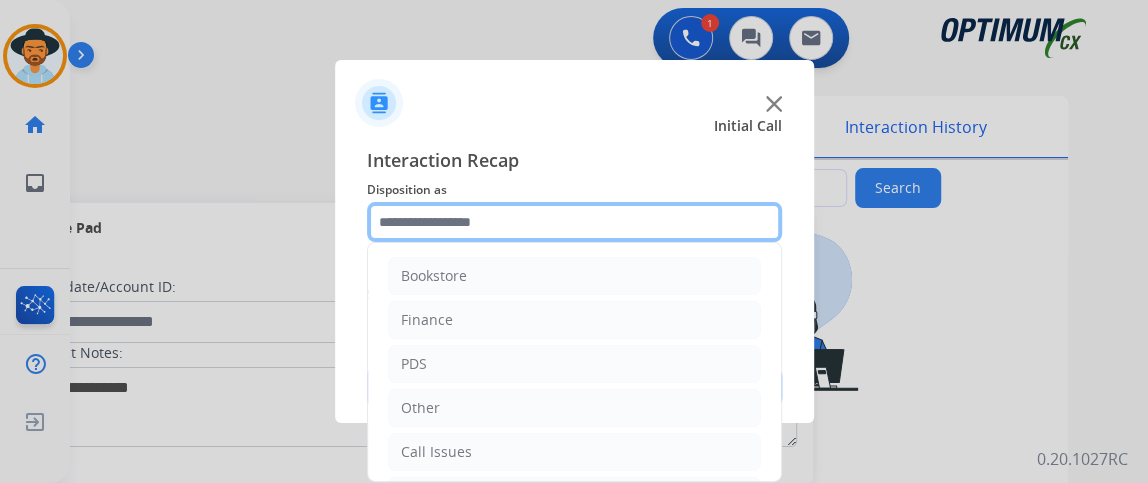 click 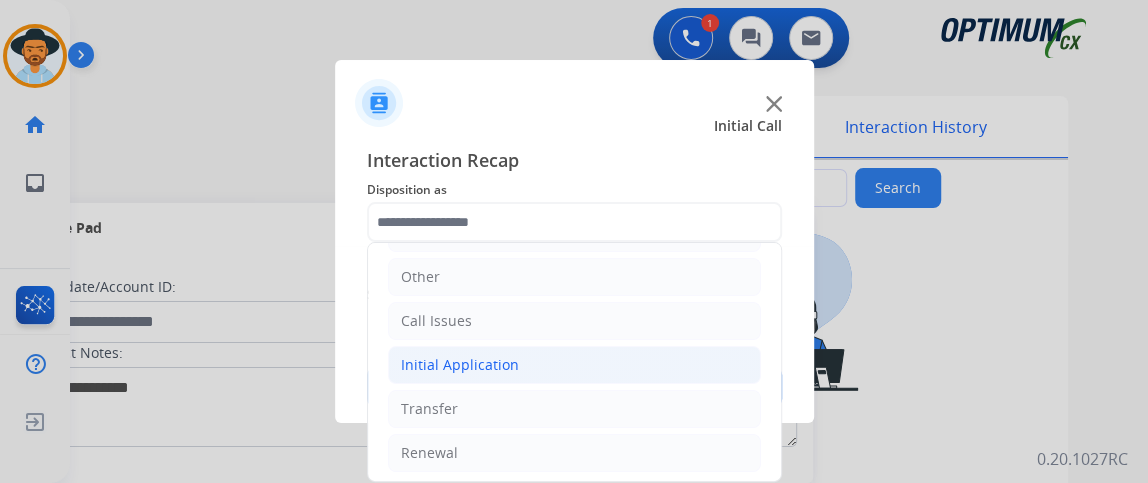 click on "Initial Application" 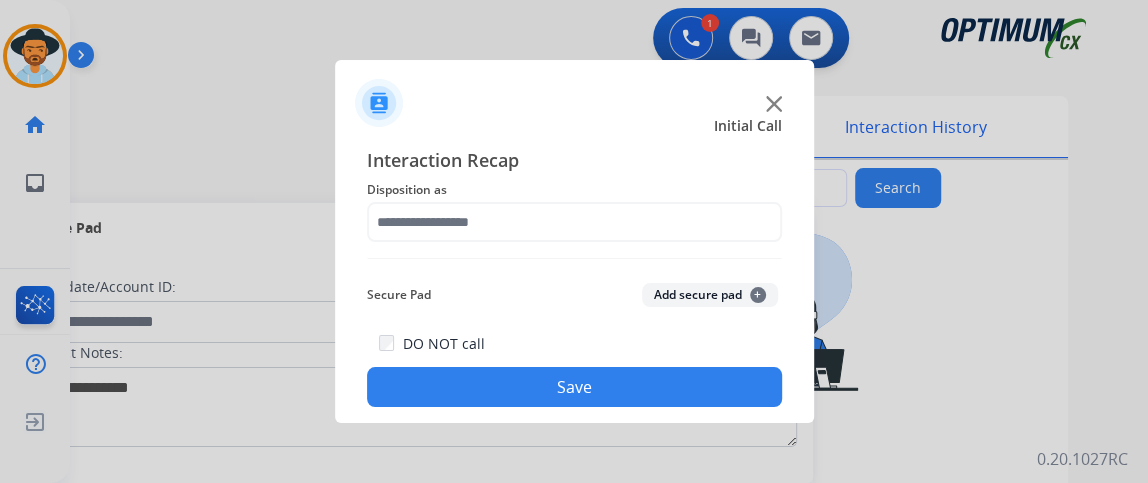 click on "Interaction Recap Disposition as    Secure Pad  Add secure pad  +  DO NOT call  Save" 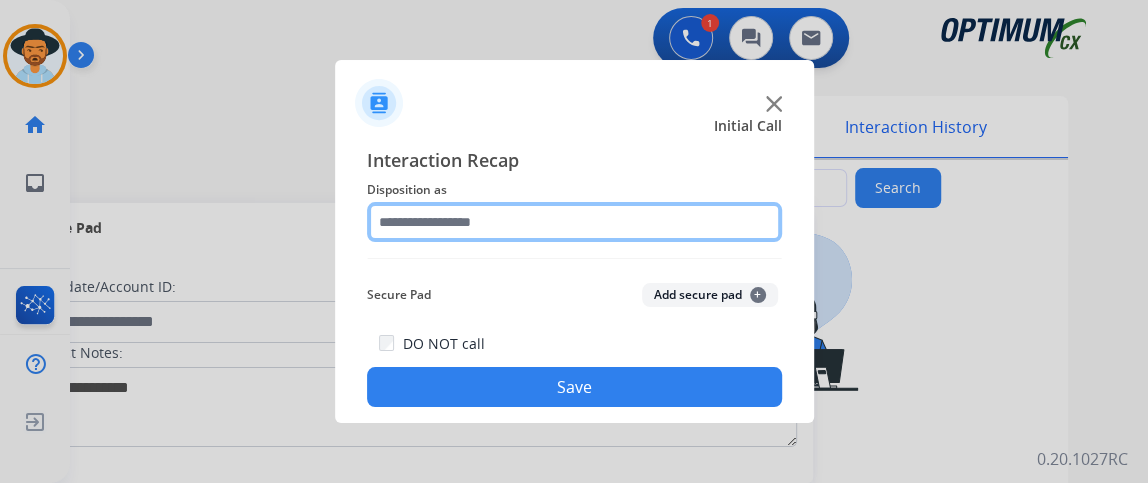 click 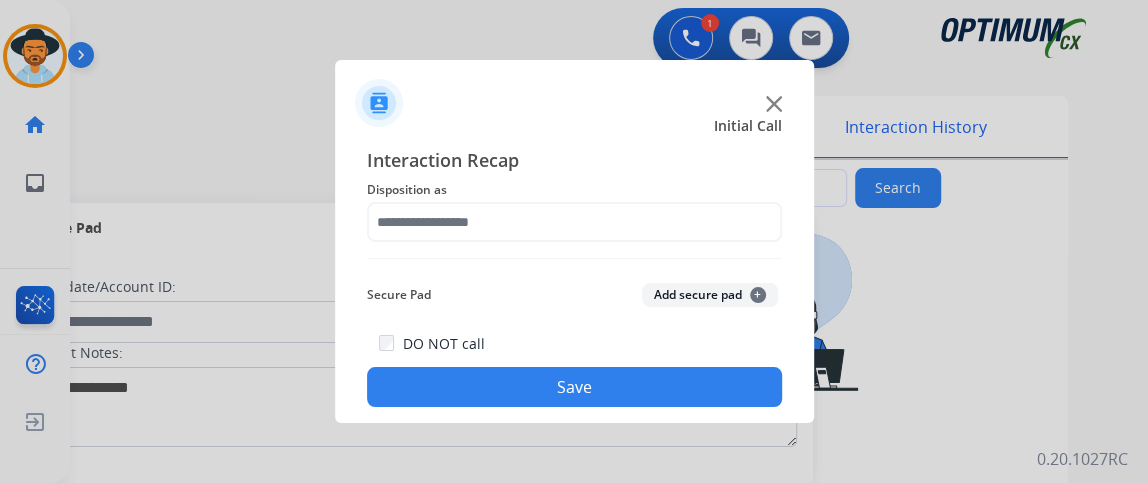 click on "Interaction Recap Disposition as    Secure Pad  Add secure pad  +  DO NOT call  Save" 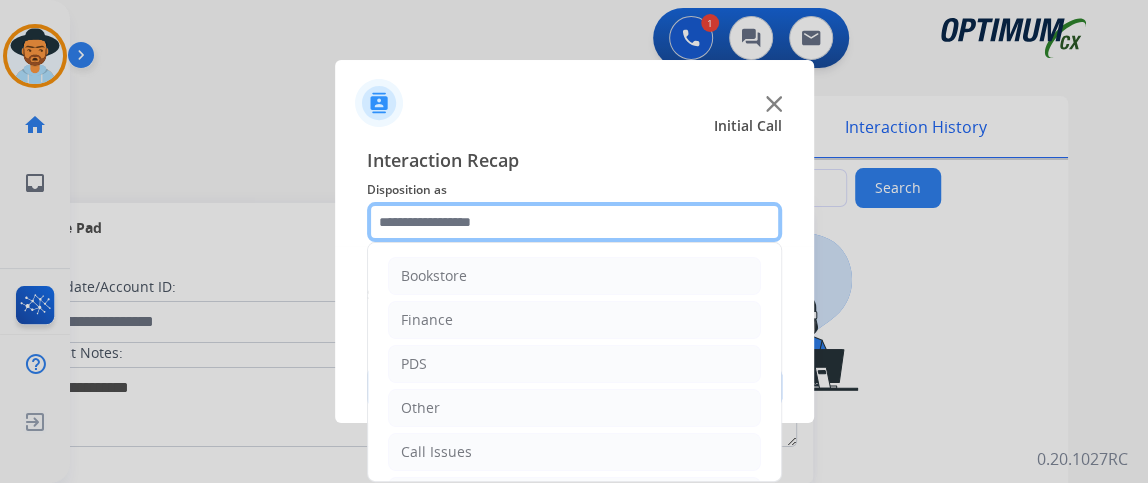 click 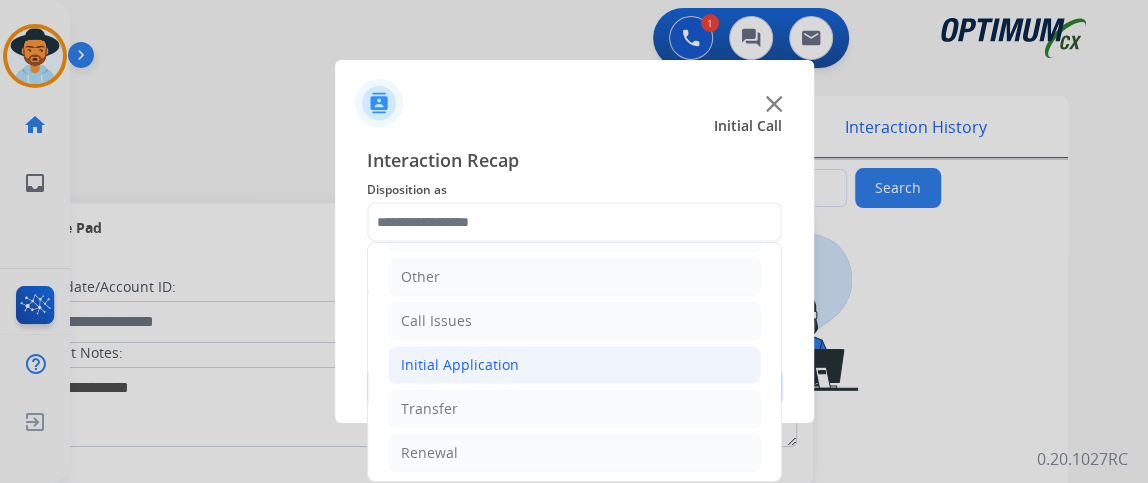 click on "Initial Application" 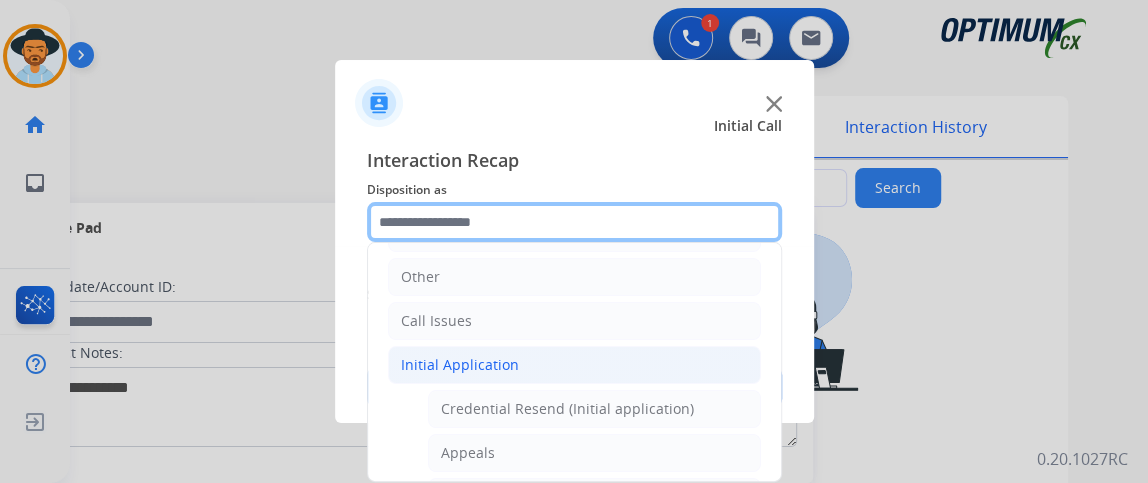 scroll, scrollTop: 616, scrollLeft: 0, axis: vertical 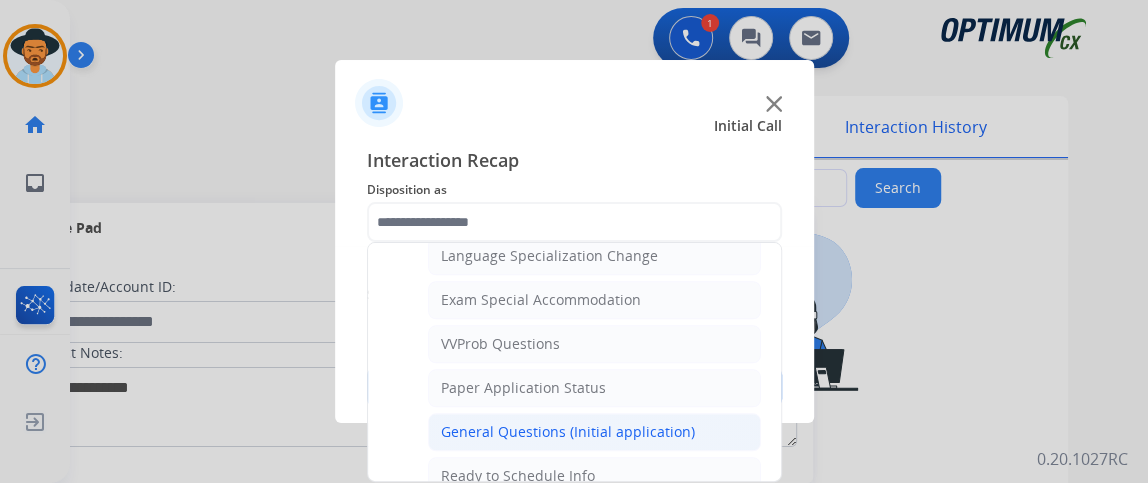 click on "General Questions (Initial application)" 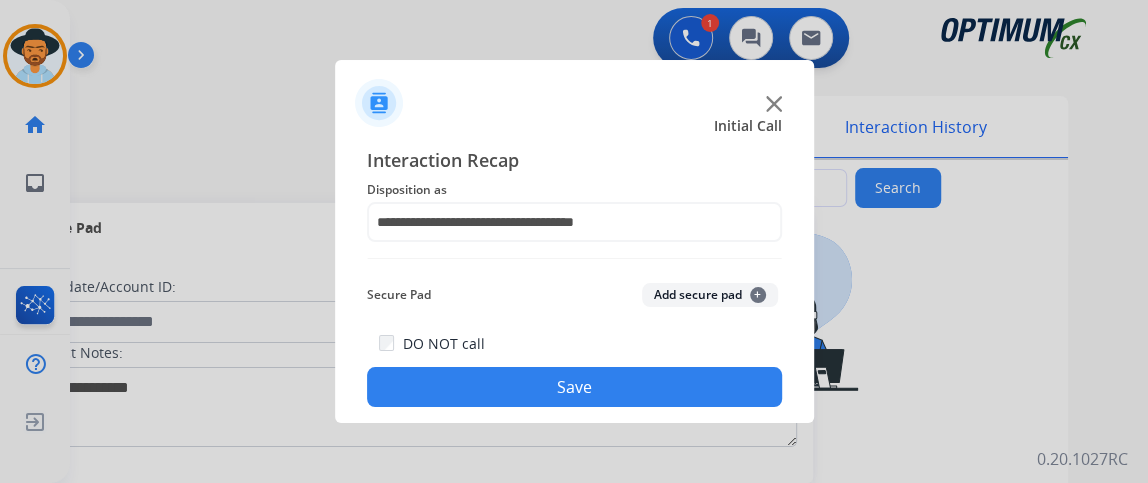 click on "Save" 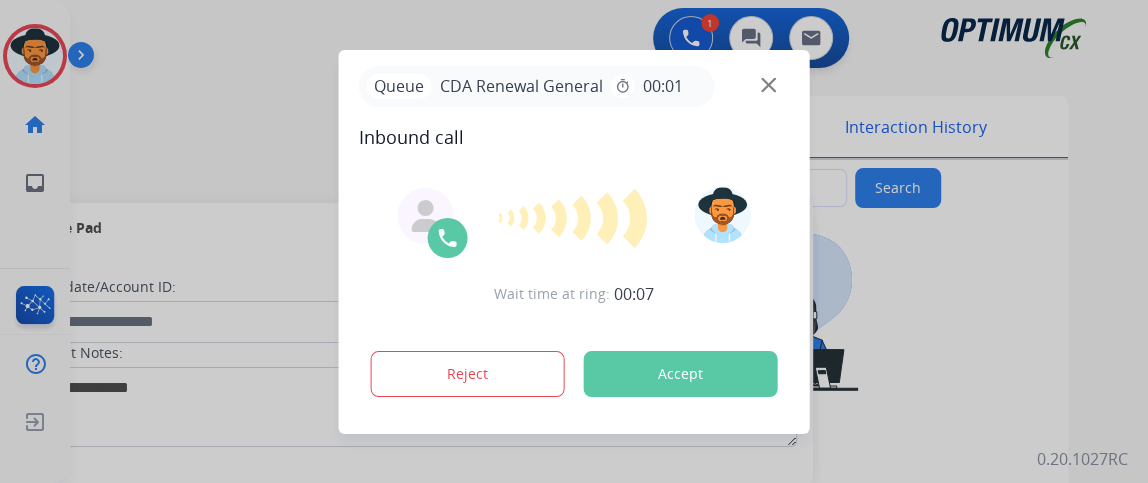 type on "**********" 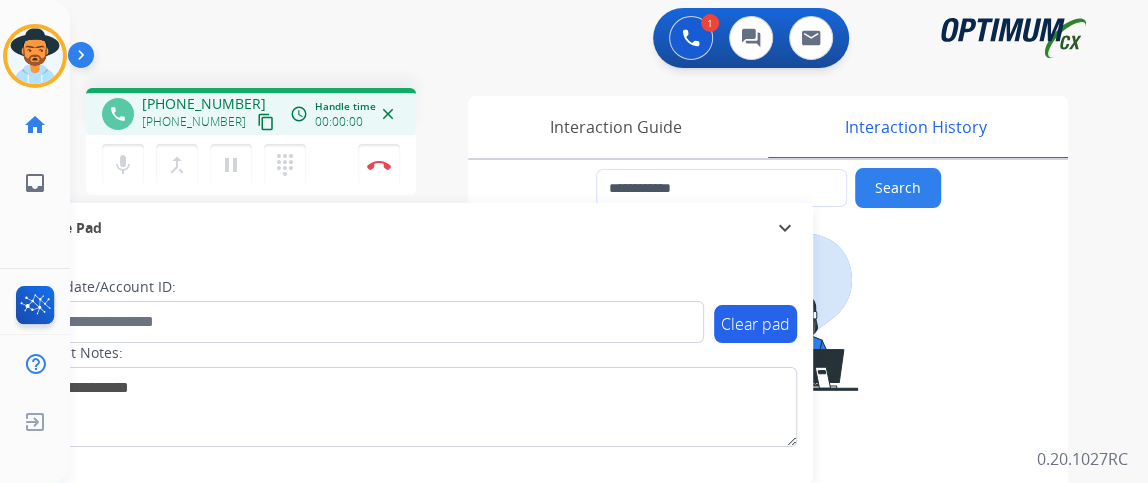 click on "content_copy" at bounding box center (266, 122) 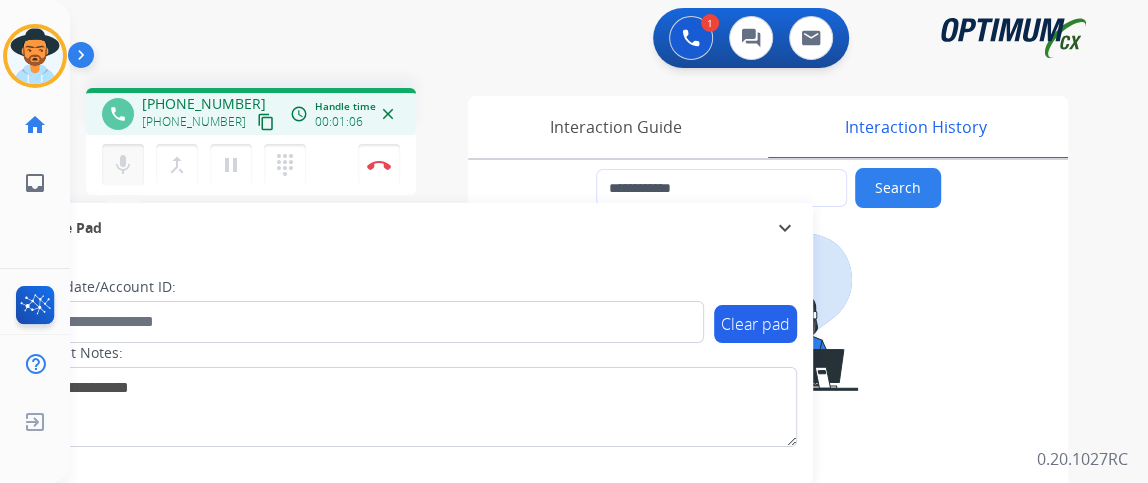 click on "mic" at bounding box center [123, 165] 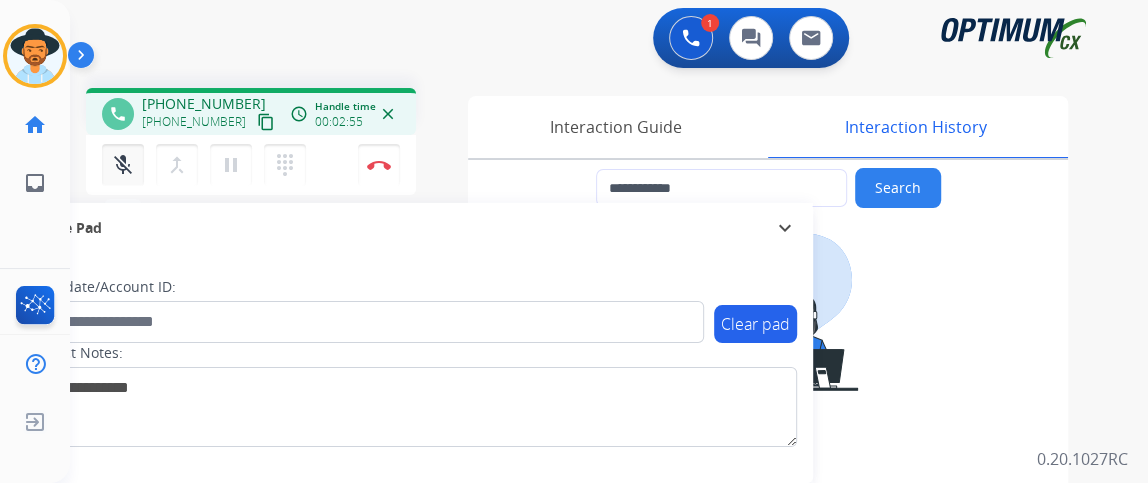 click on "mic_off" at bounding box center (123, 165) 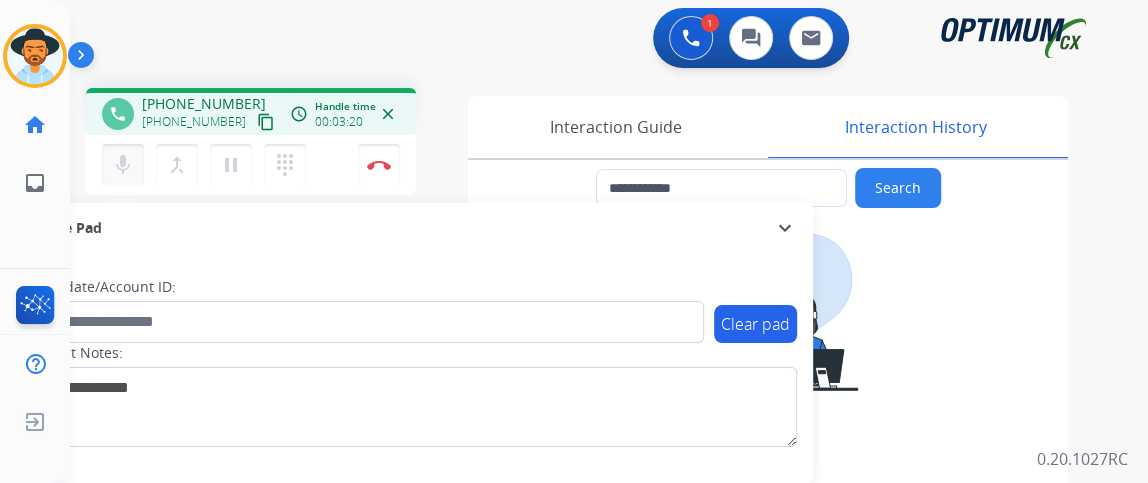 click on "mic Mute" at bounding box center (123, 165) 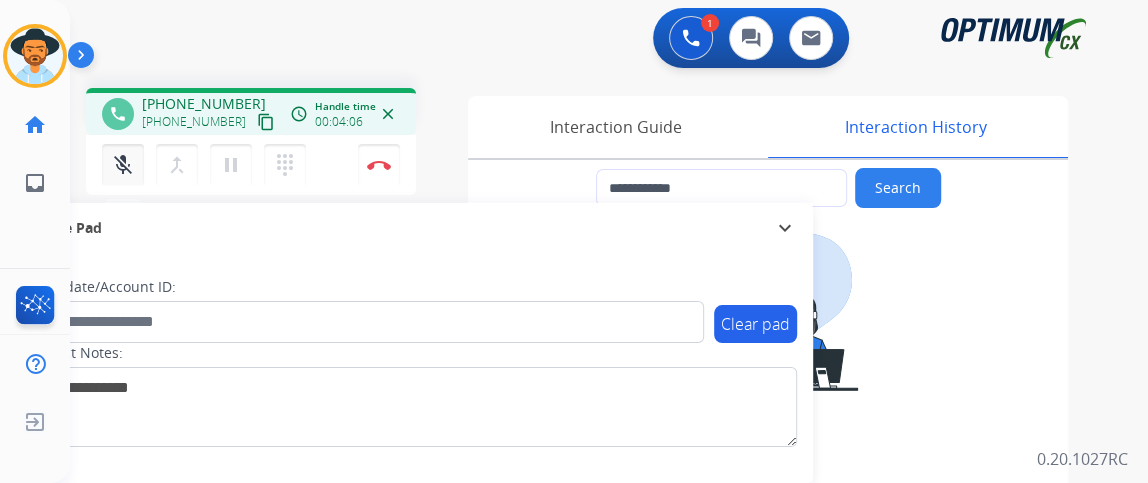 click on "mic_off" at bounding box center (123, 165) 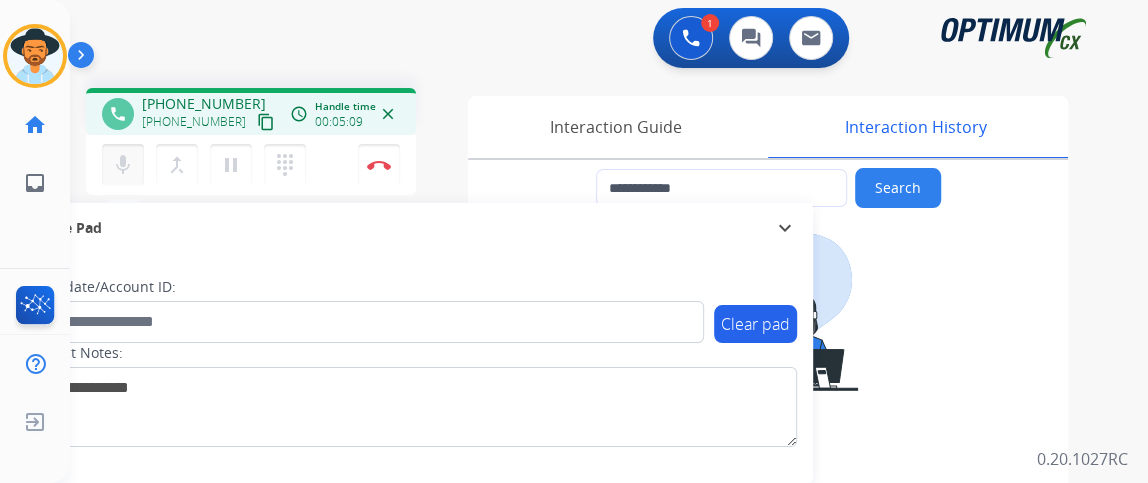 click on "mic Mute" at bounding box center [123, 165] 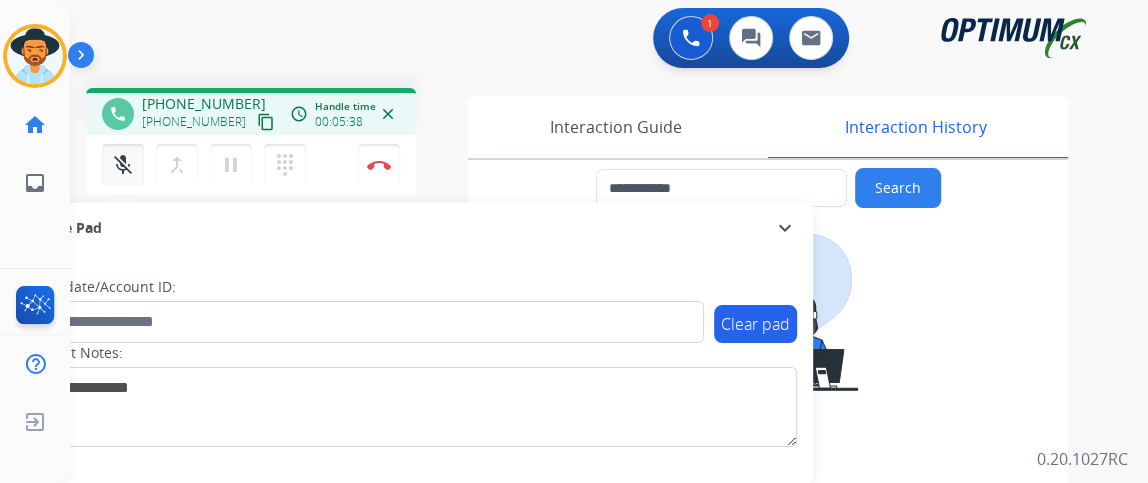 click on "mic_off Mute" at bounding box center [123, 165] 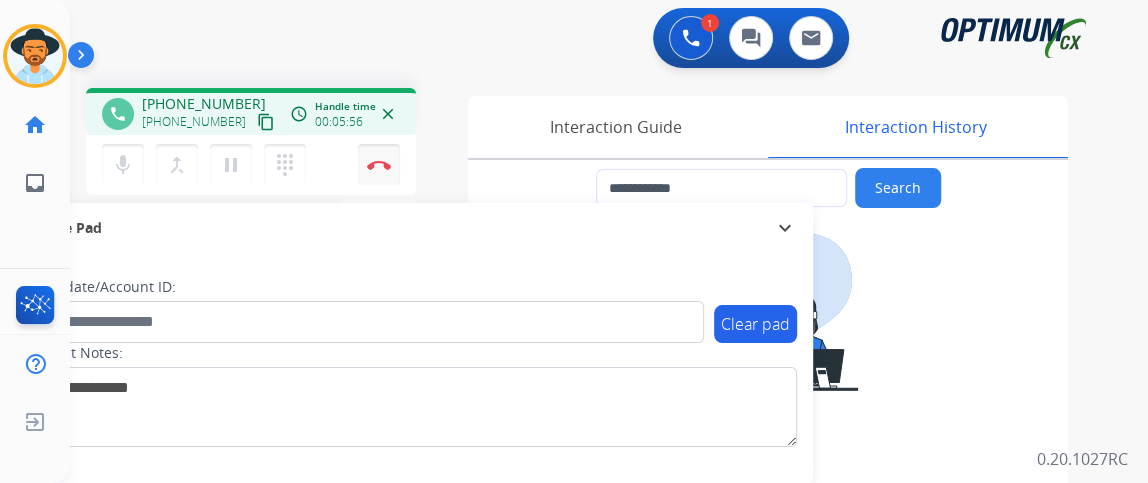click on "Disconnect" at bounding box center (379, 165) 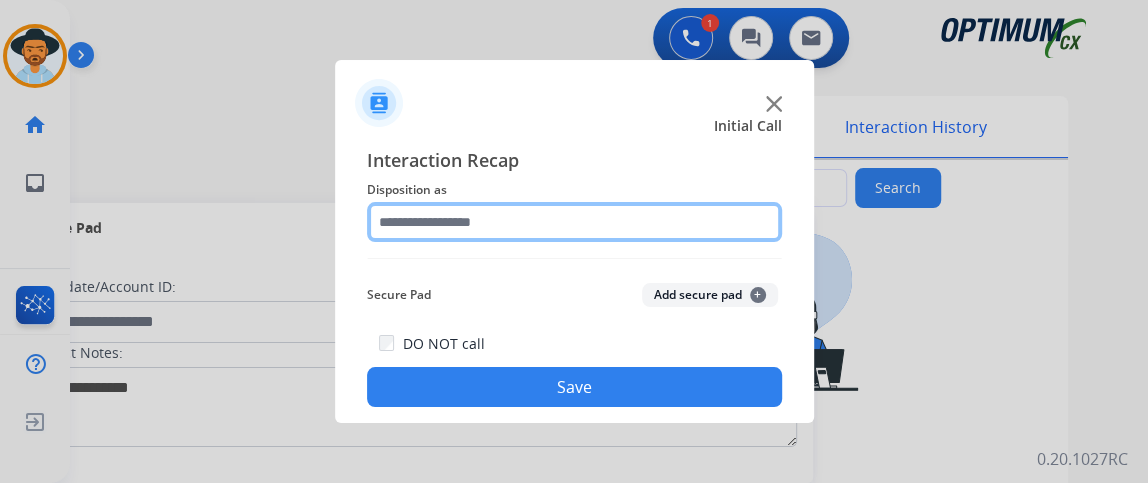 click 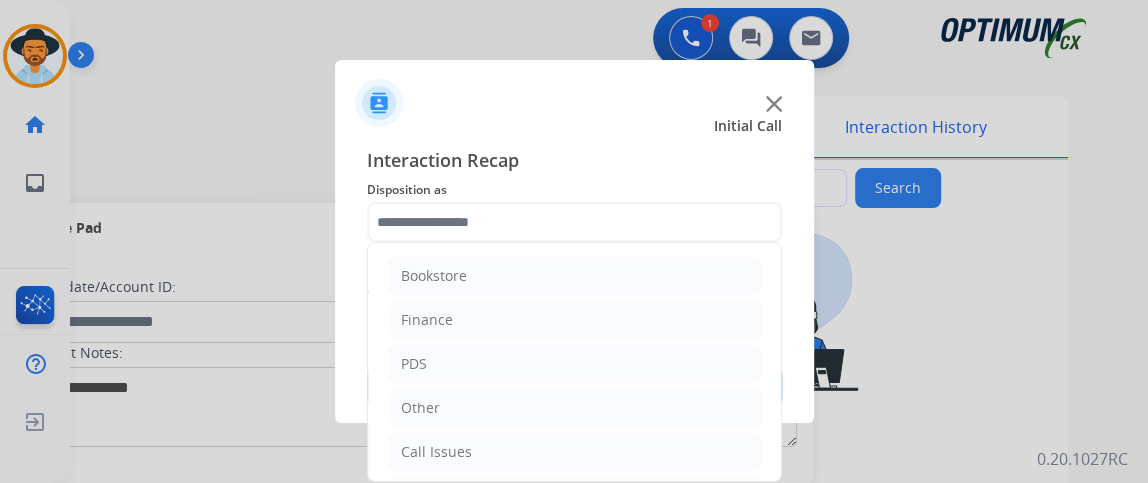drag, startPoint x: 781, startPoint y: 275, endPoint x: 785, endPoint y: 318, distance: 43.185646 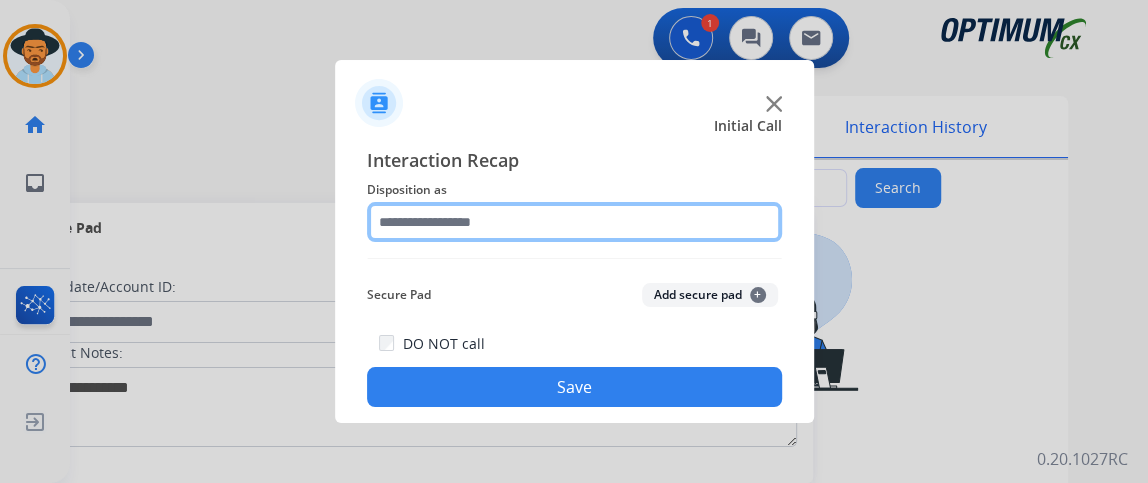 click 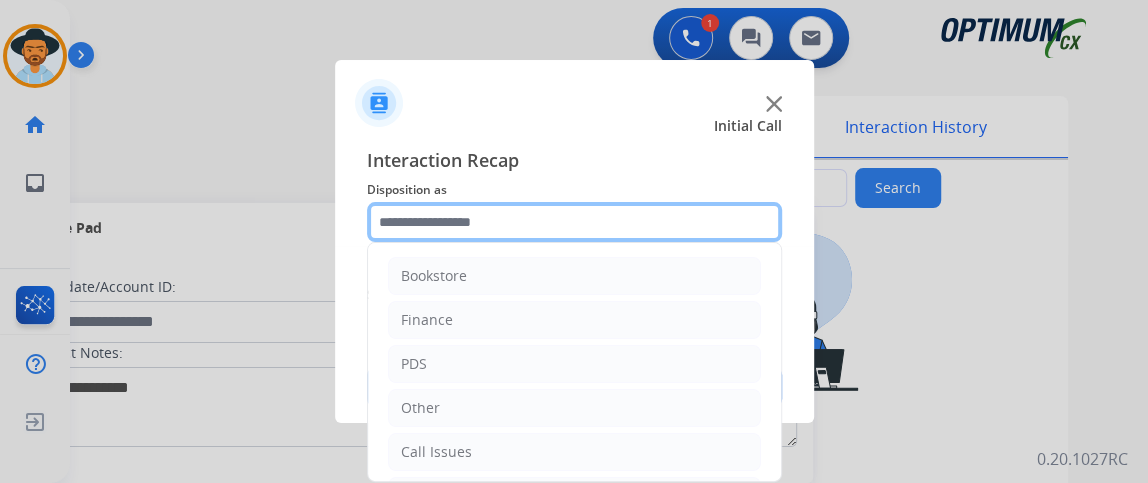 scroll, scrollTop: 131, scrollLeft: 0, axis: vertical 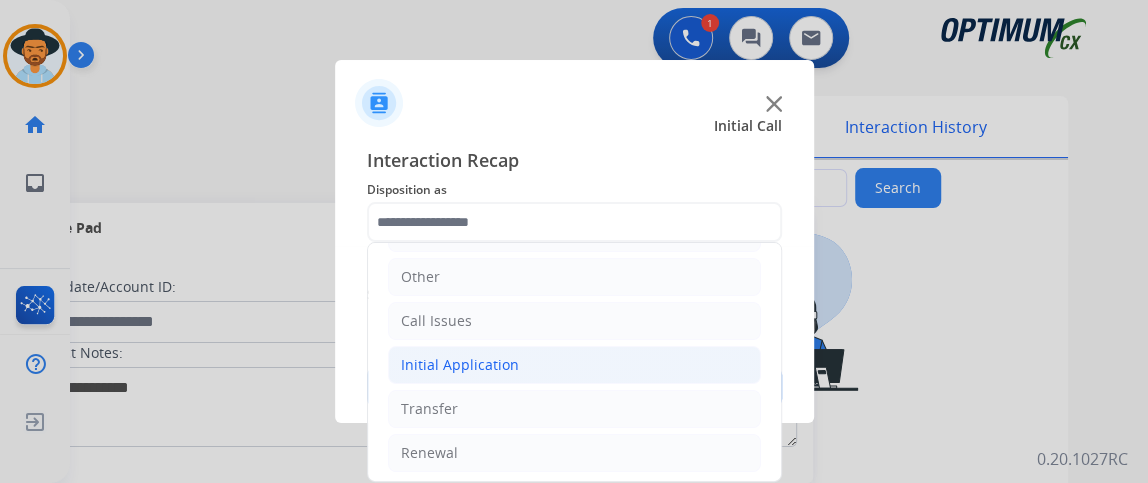 click on "Initial Application" 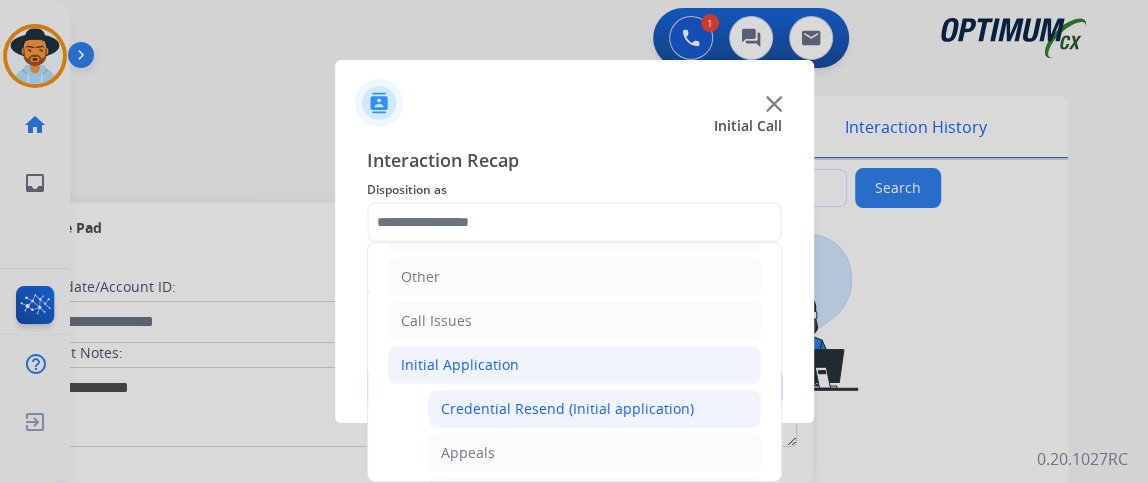 click on "Credential Resend (Initial application)" 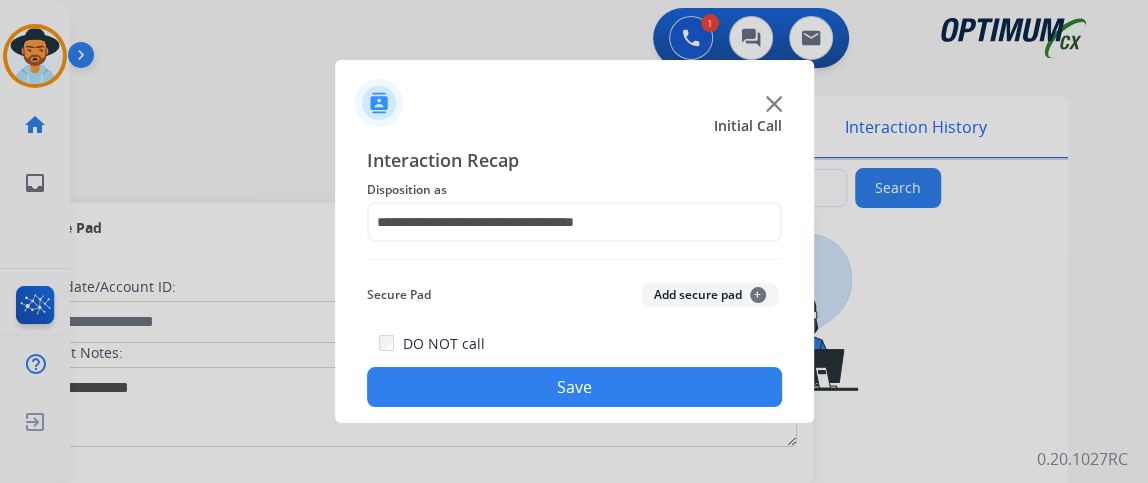 click on "Save" 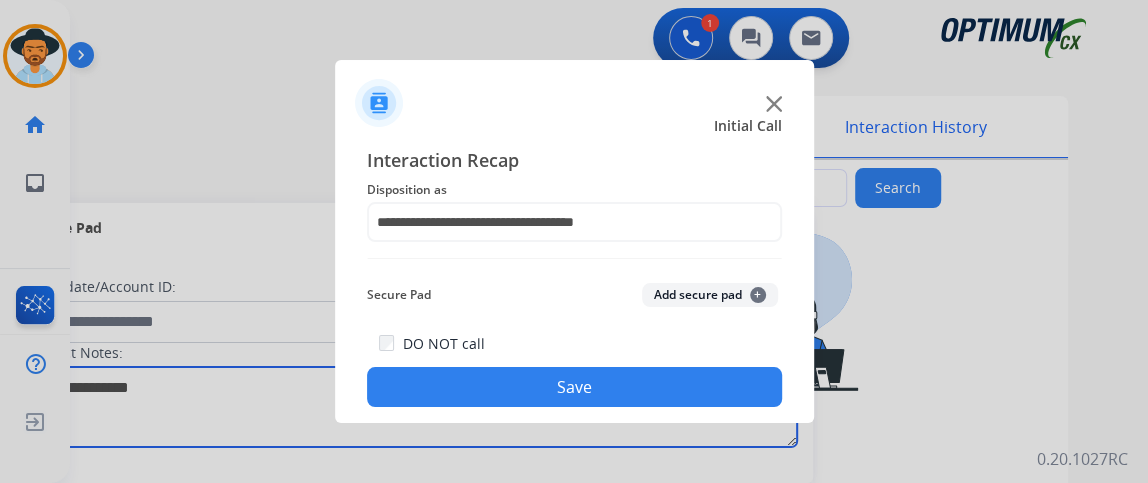 click at bounding box center [411, 407] 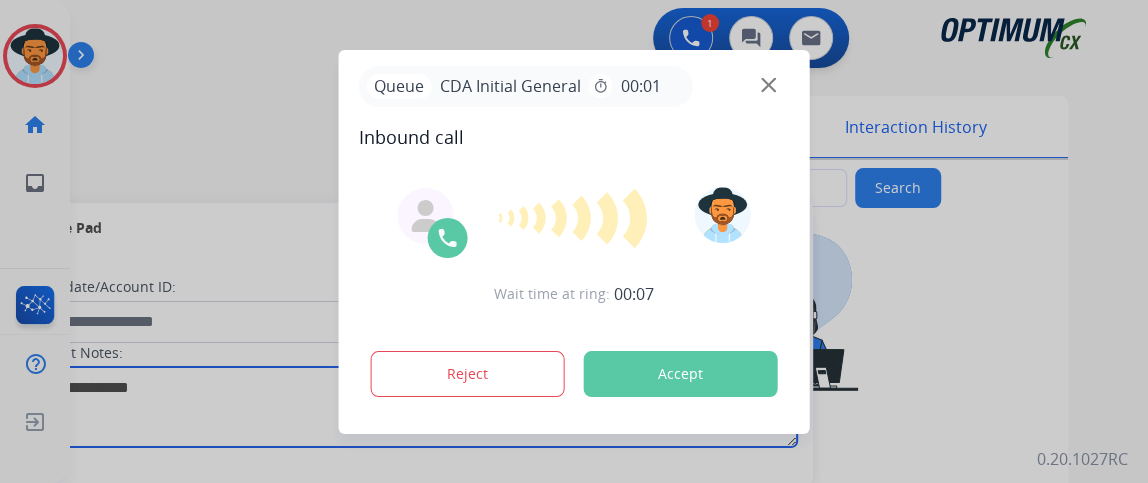 type on "**********" 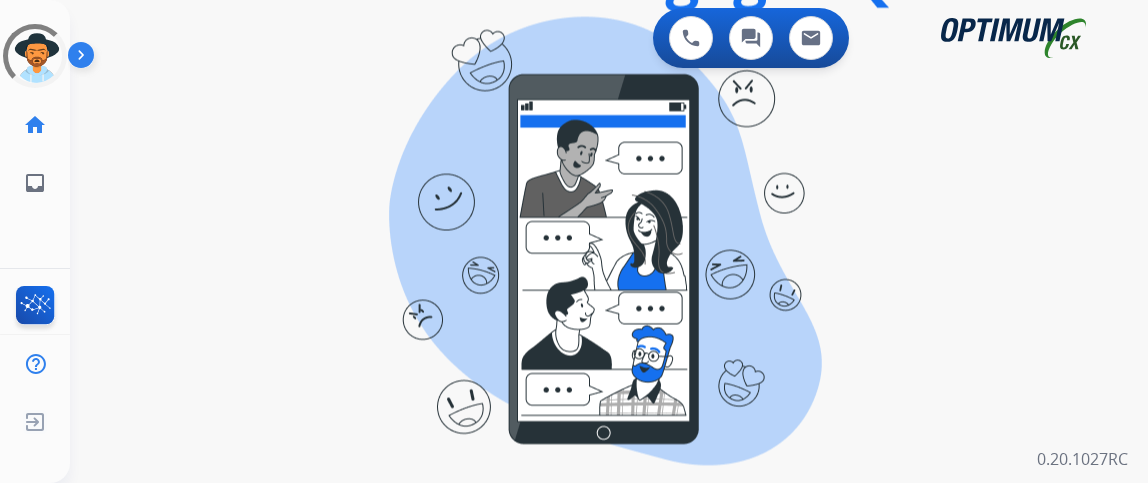 scroll, scrollTop: 0, scrollLeft: 0, axis: both 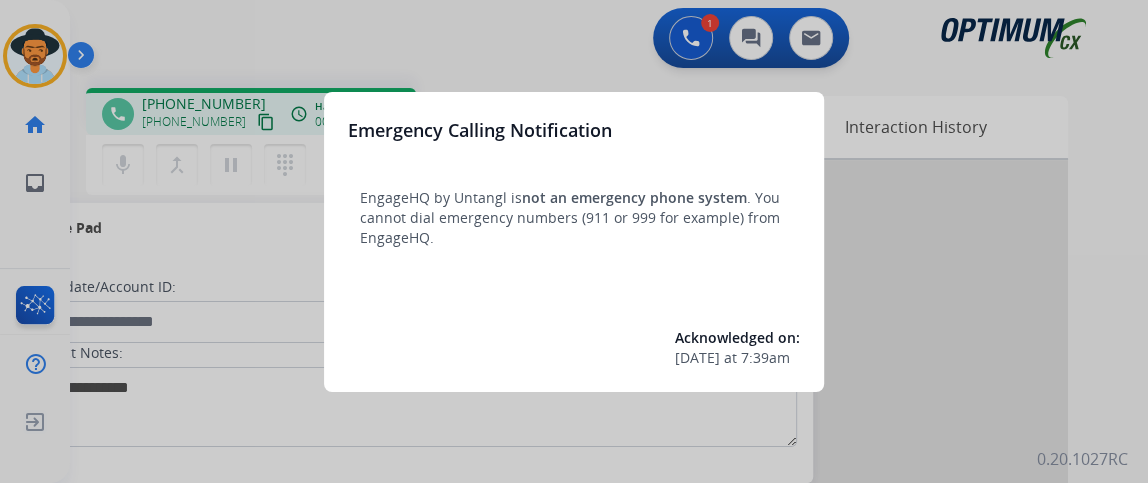 click at bounding box center (574, 241) 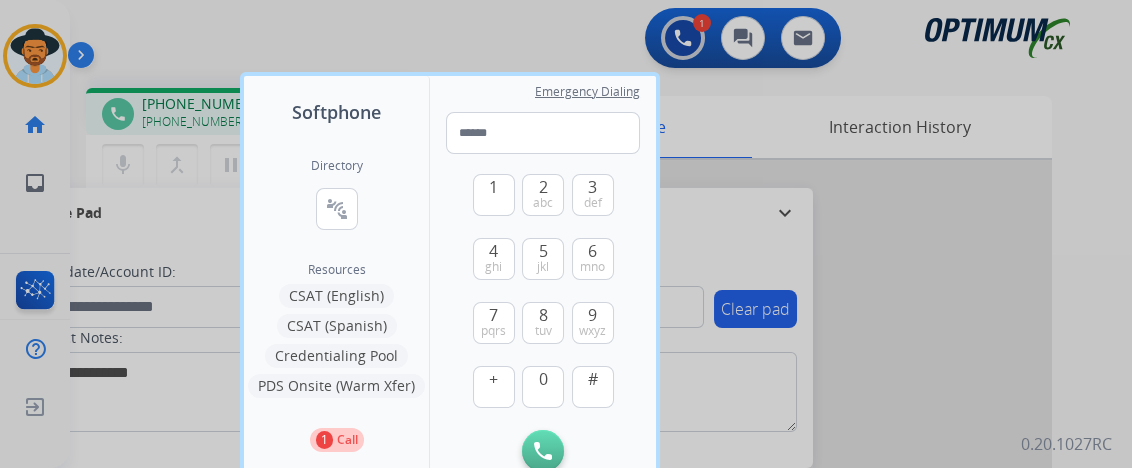 click at bounding box center [566, 234] 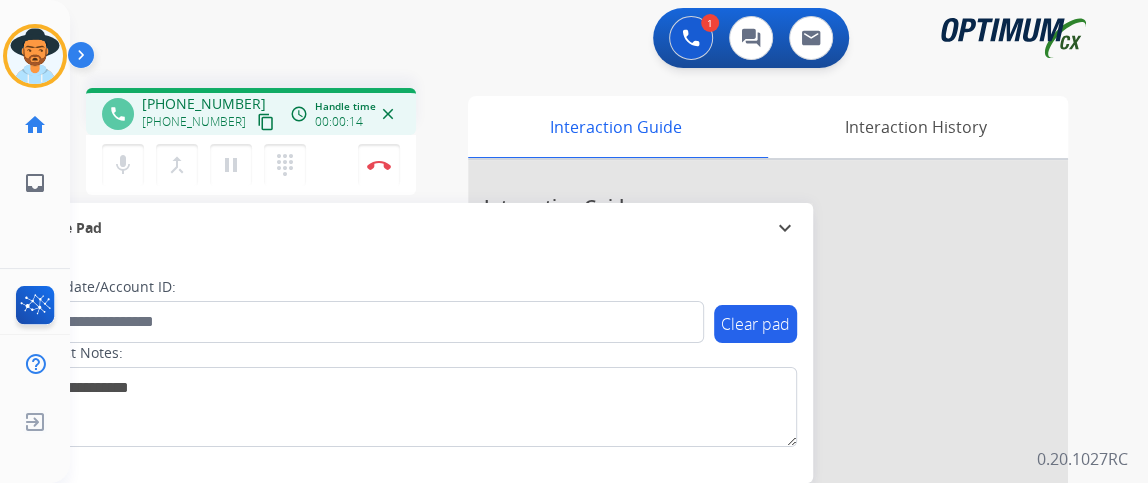 click on "mic" at bounding box center [123, 165] 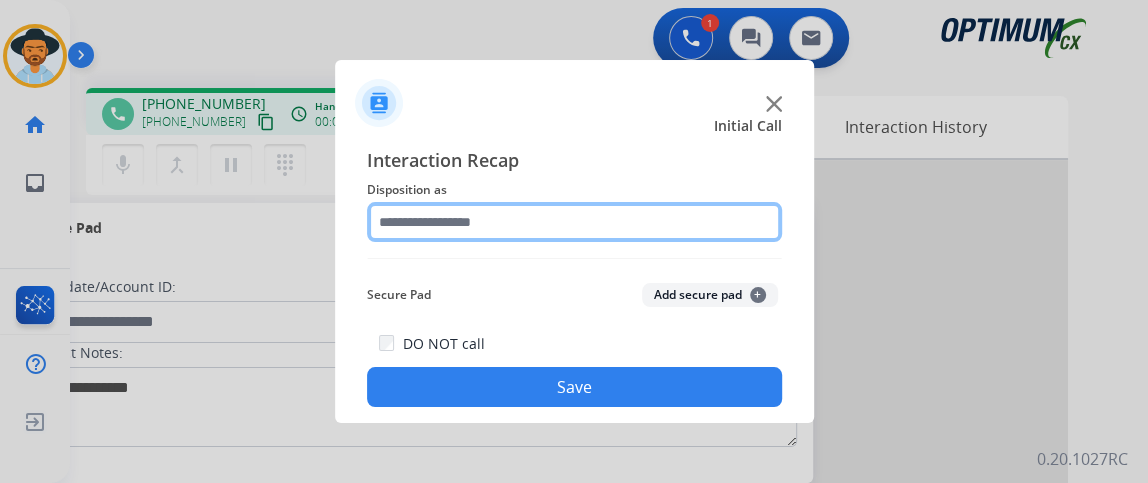 click 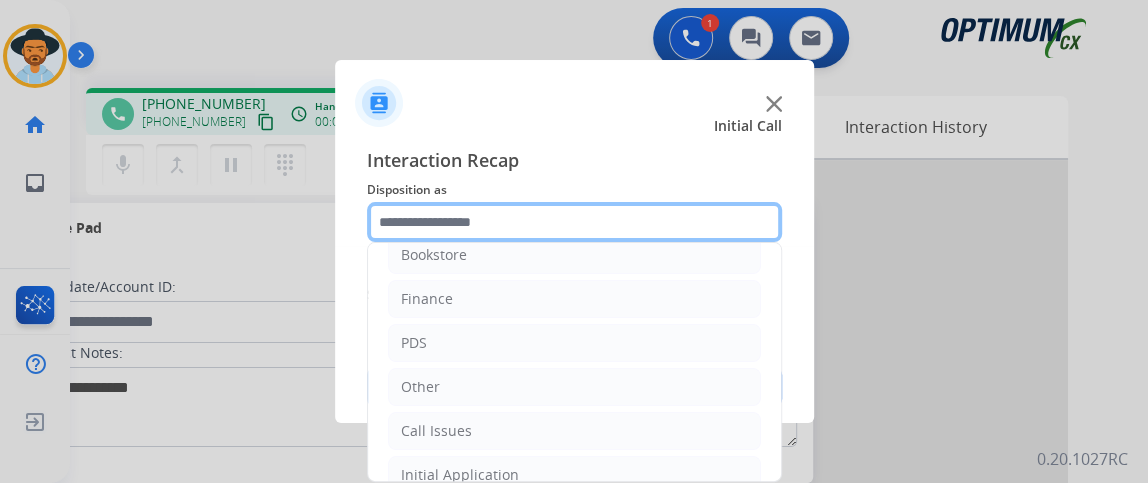 scroll, scrollTop: 63, scrollLeft: 0, axis: vertical 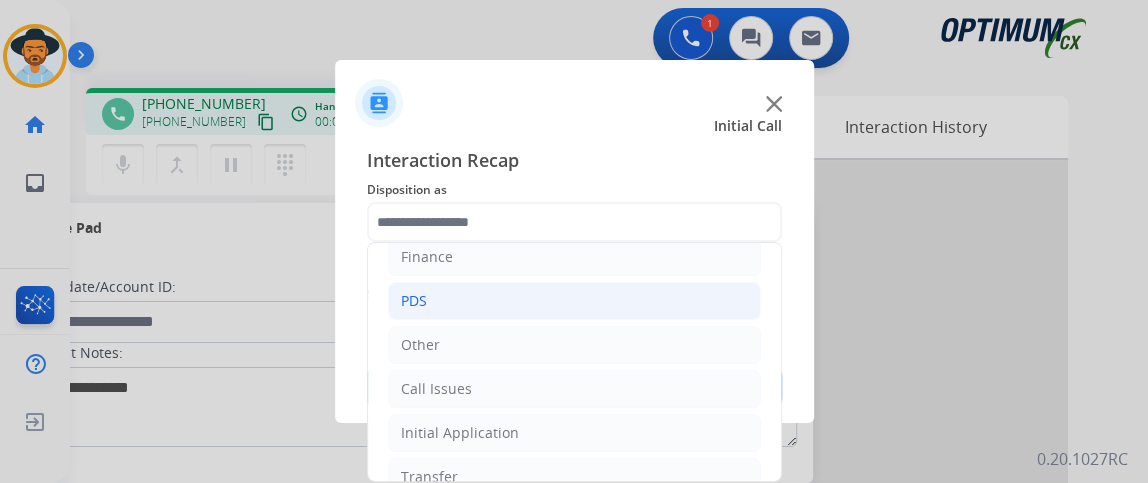 click on "PDS" 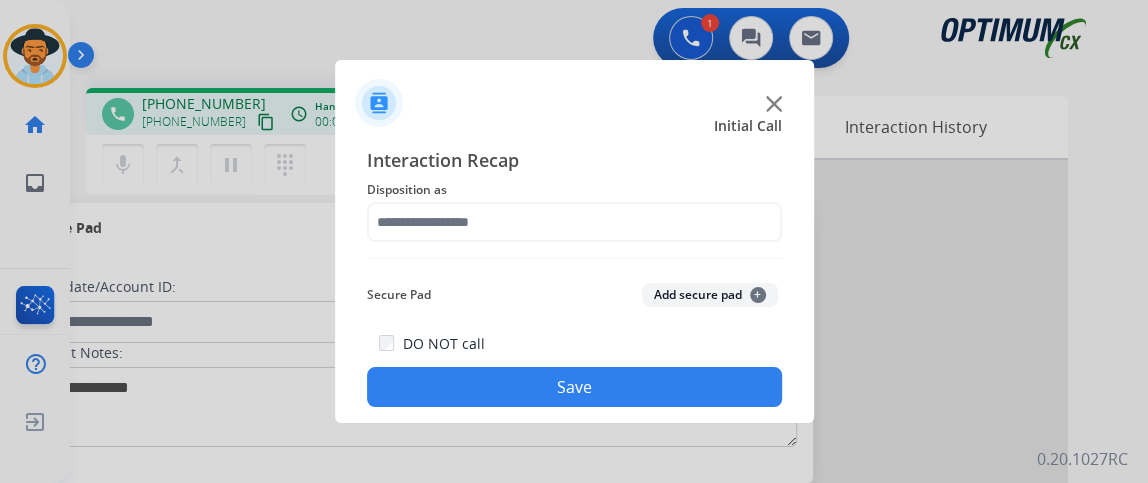 click on "Interaction Recap Disposition as    Secure Pad  Add secure pad  +  DO NOT call  Save" 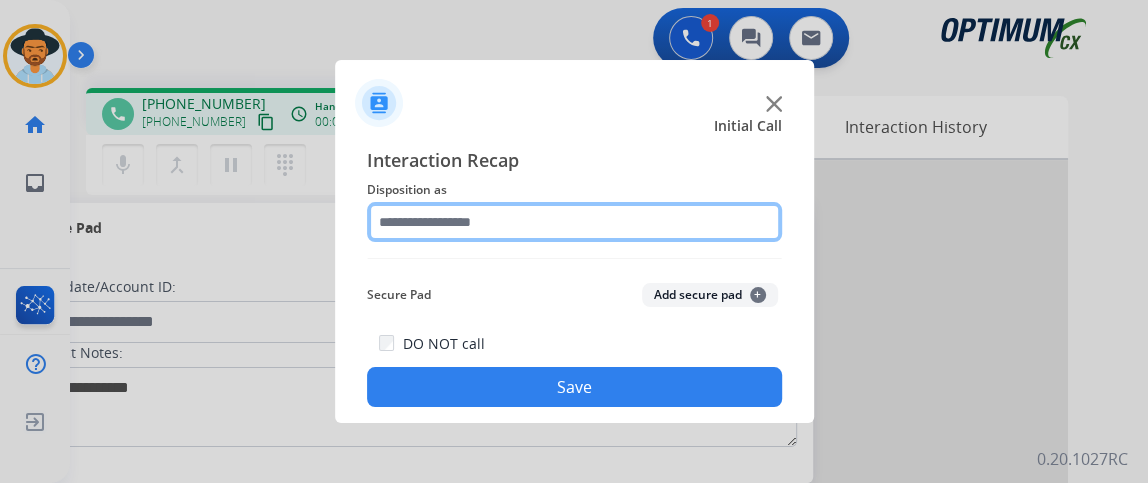 click 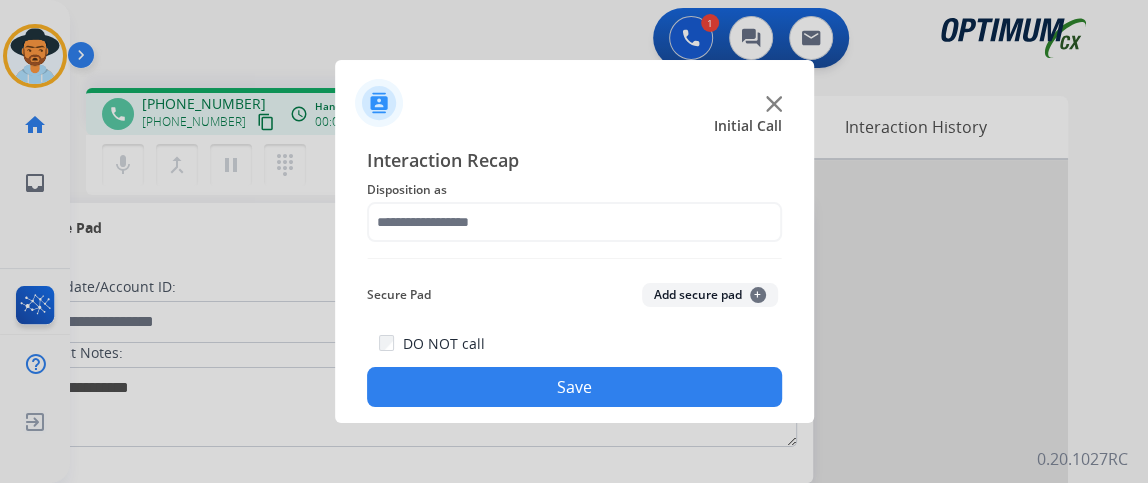 click on "Interaction Recap Disposition as    Secure Pad  Add secure pad  +  DO NOT call  Save" 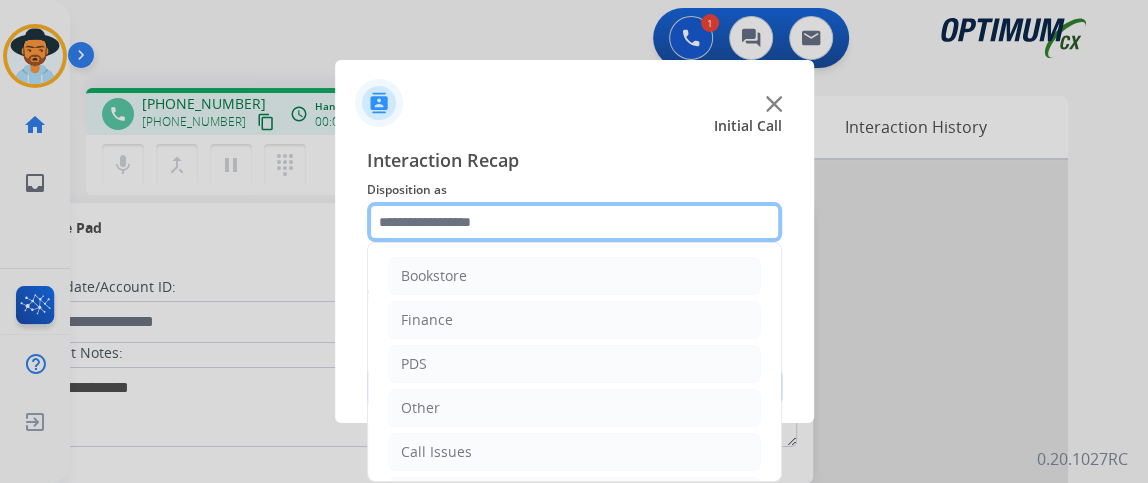click 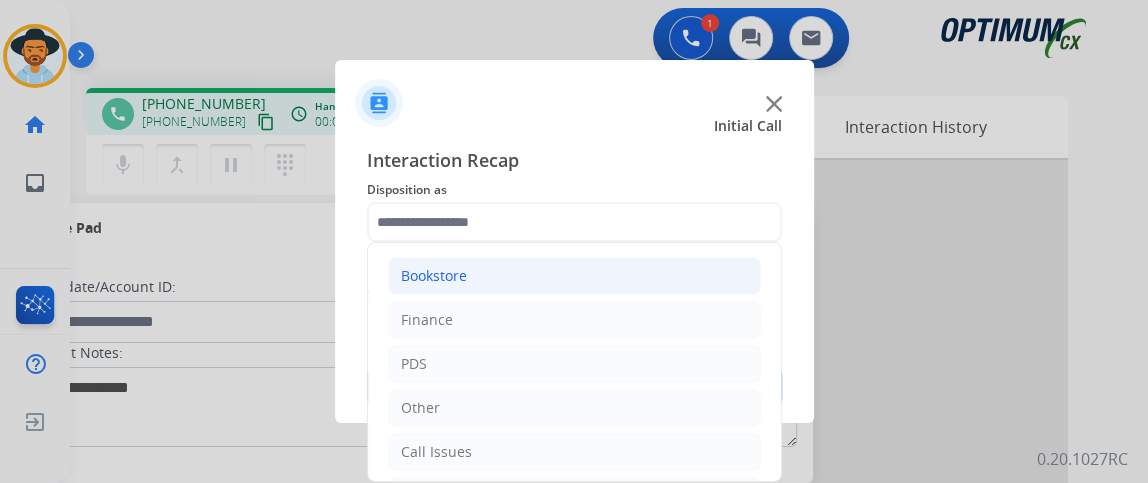 click on "Bookstore" 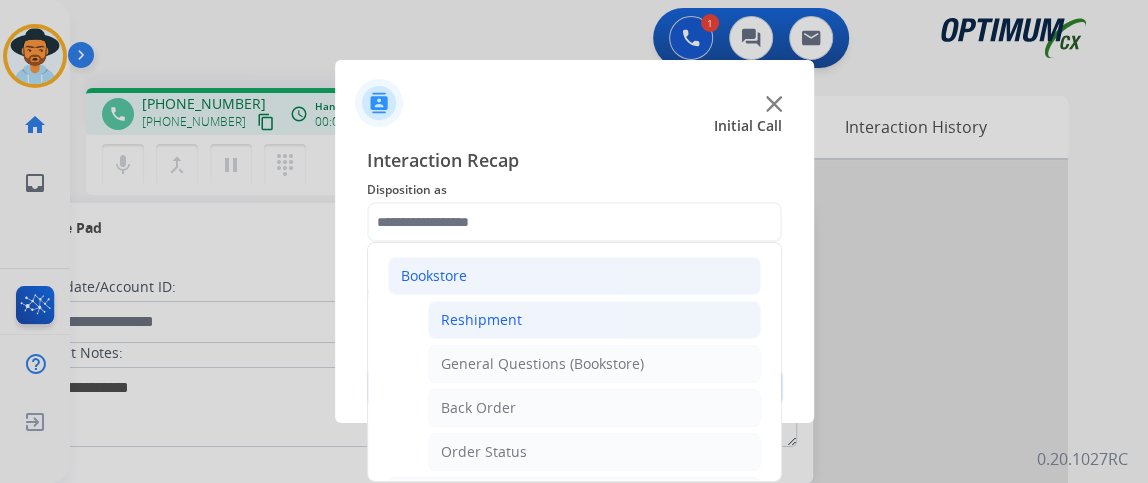 click on "Reshipment" 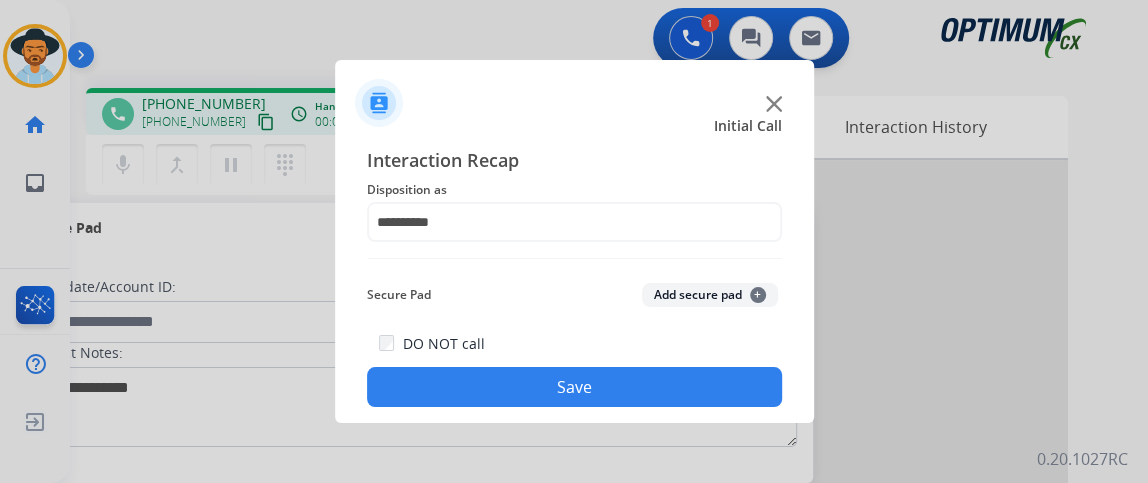 click on "DO NOT call  Save" 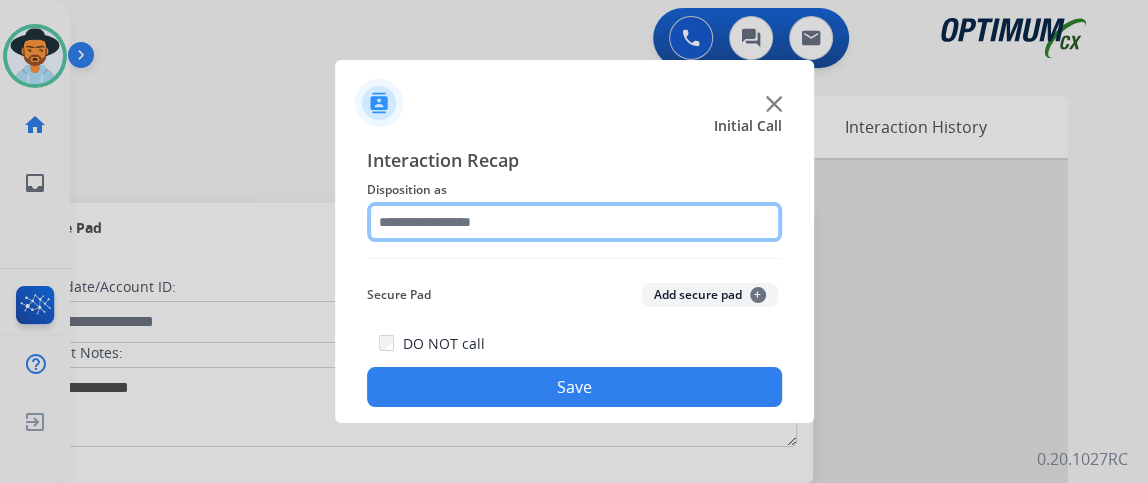 click 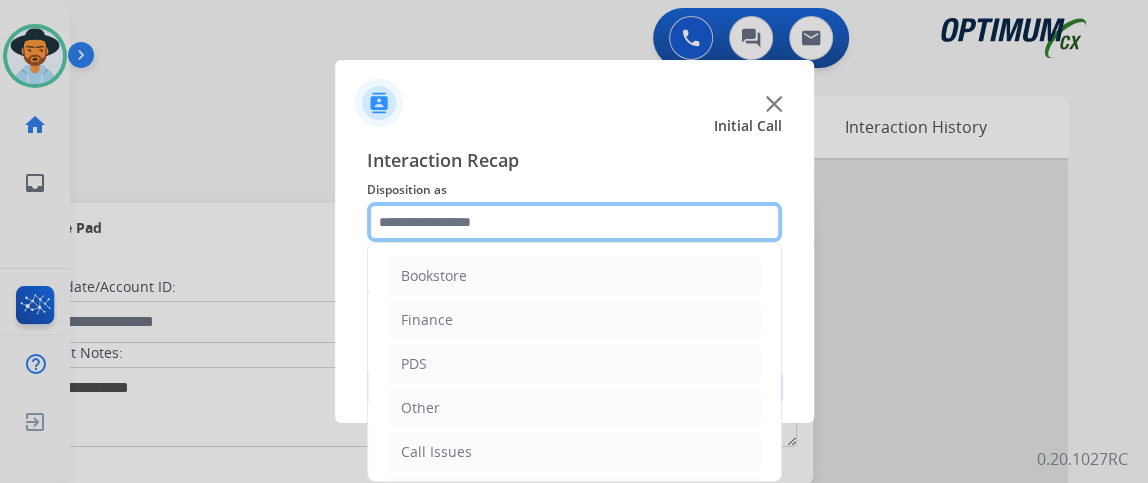 scroll, scrollTop: 131, scrollLeft: 0, axis: vertical 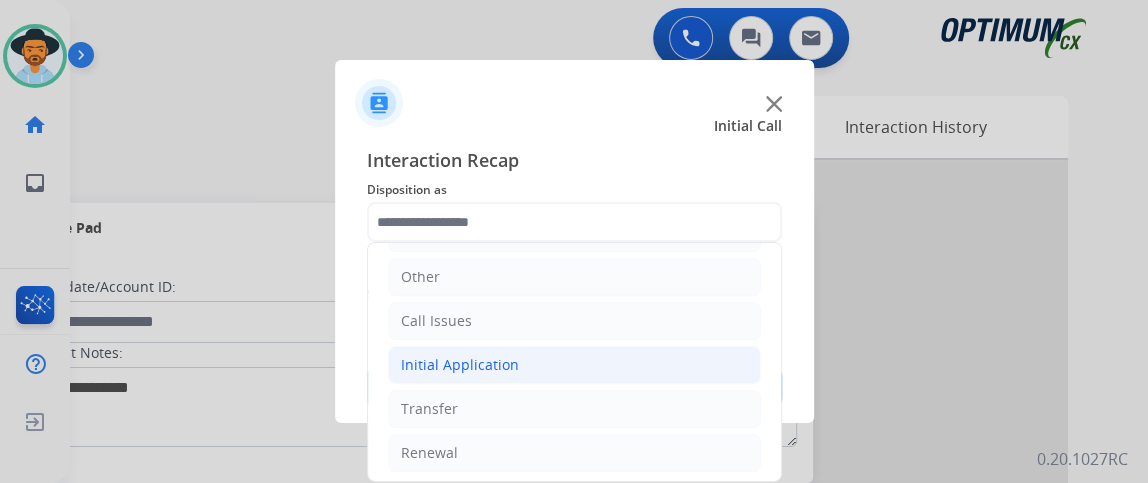 click on "Initial Application" 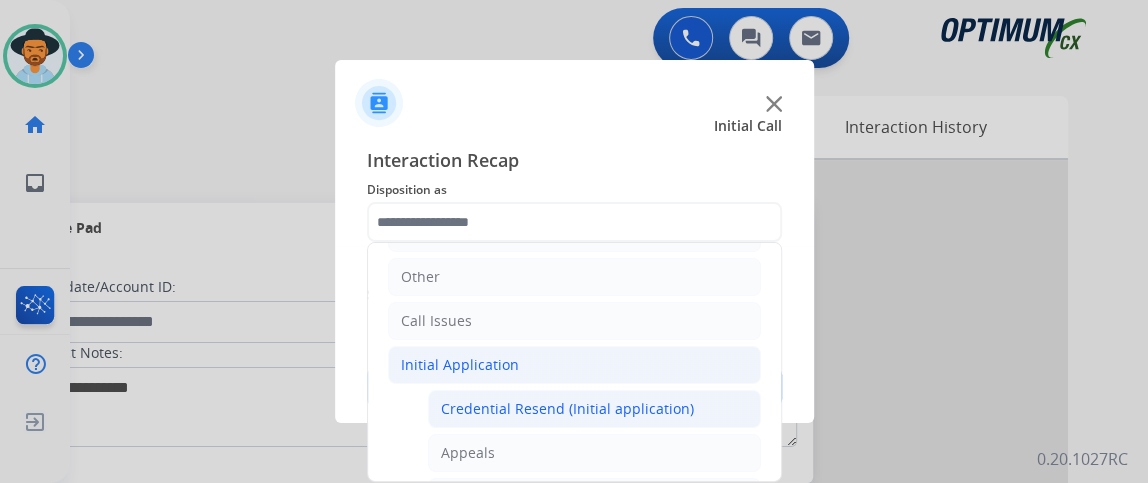 click on "Credential Resend (Initial application)" 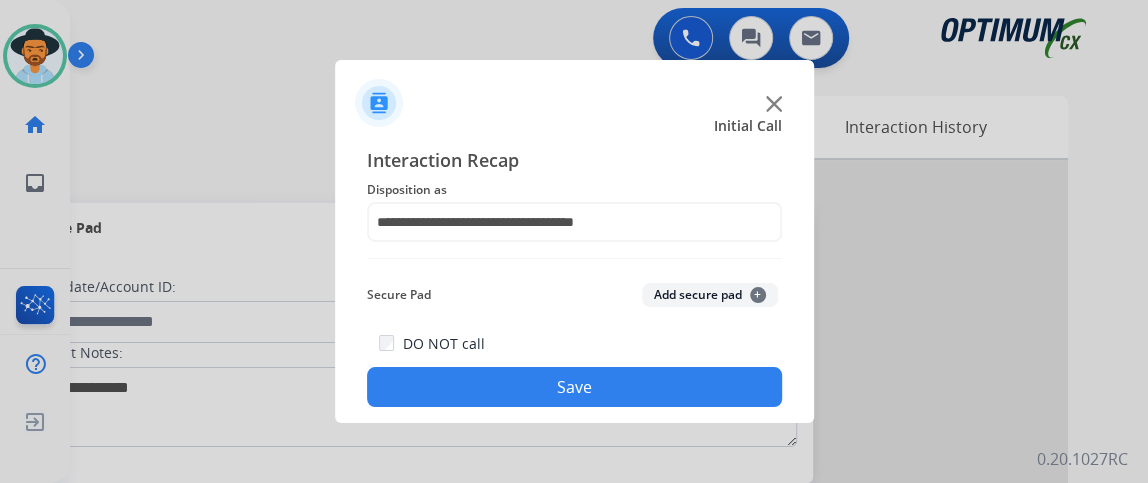 click on "Save" 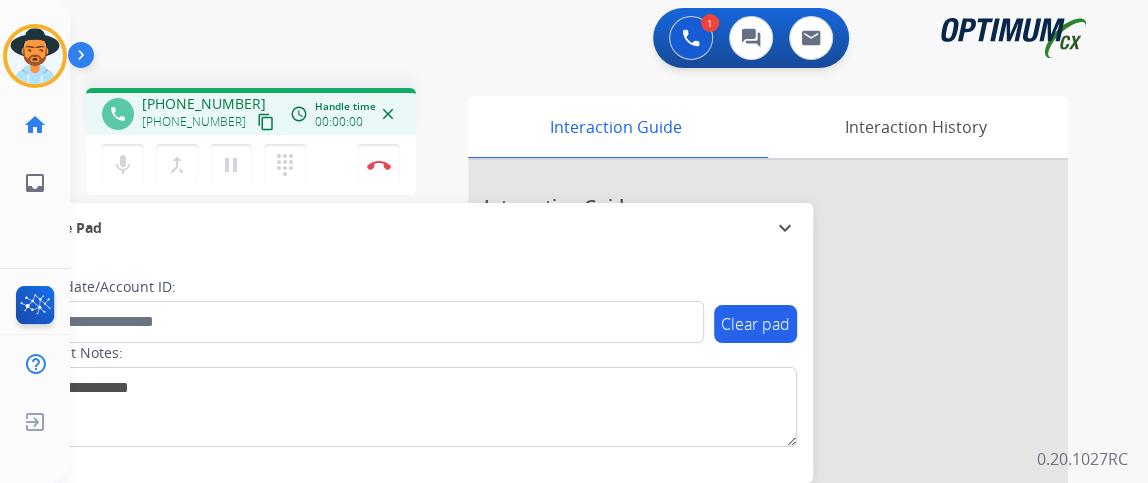 click on "content_copy" at bounding box center [266, 122] 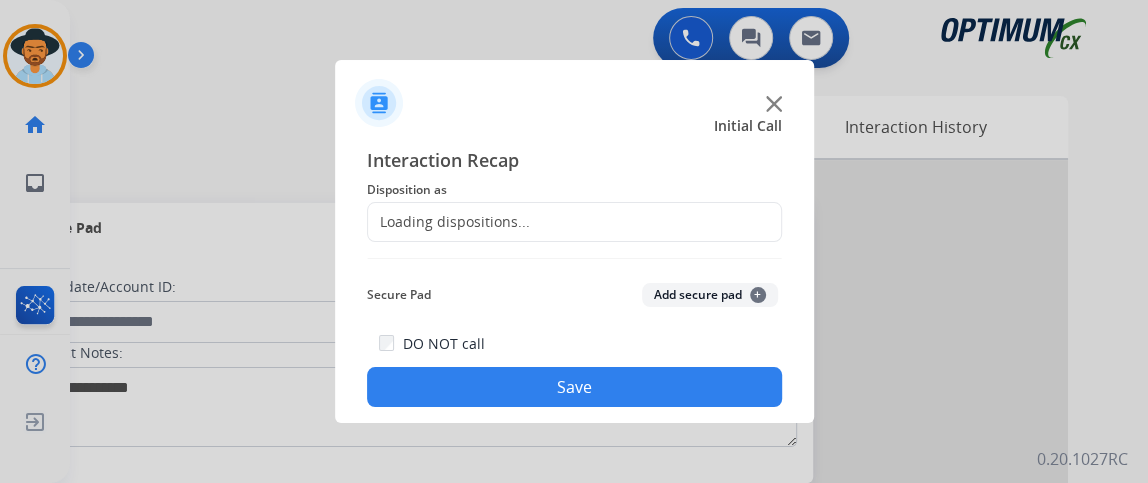 click on "Loading dispositions..." 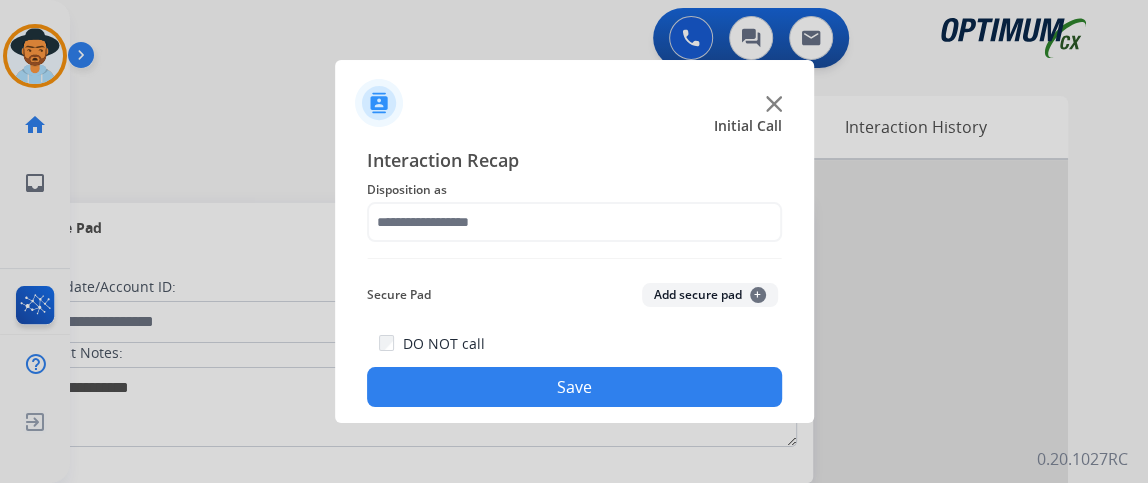click on "Interaction Recap Disposition as    Secure Pad  Add secure pad  +  DO NOT call  Save" 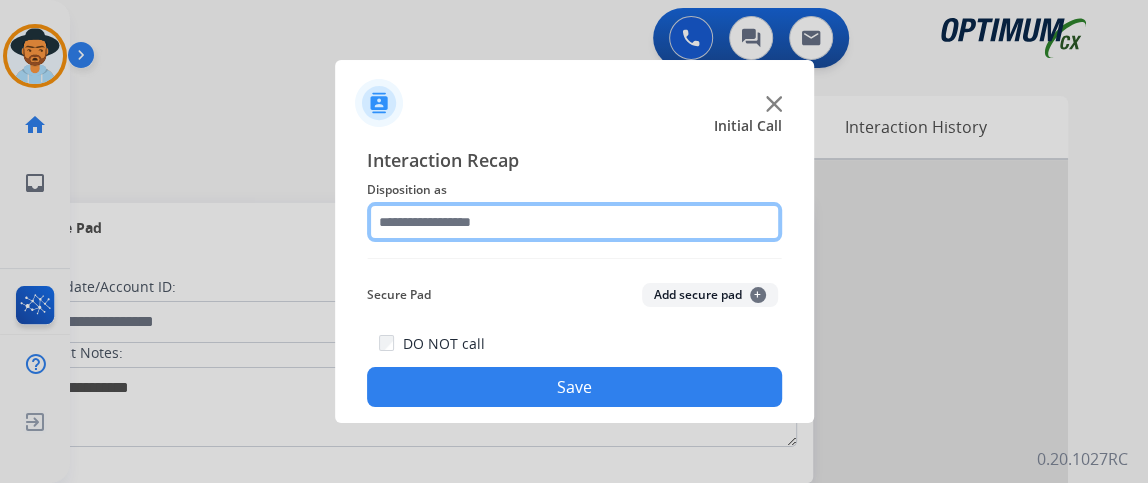 click 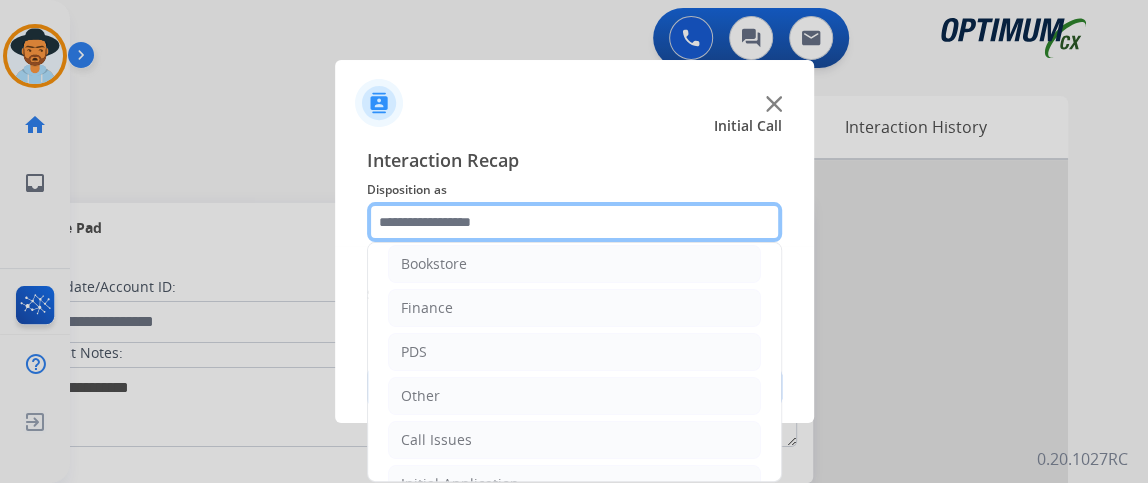scroll, scrollTop: 131, scrollLeft: 0, axis: vertical 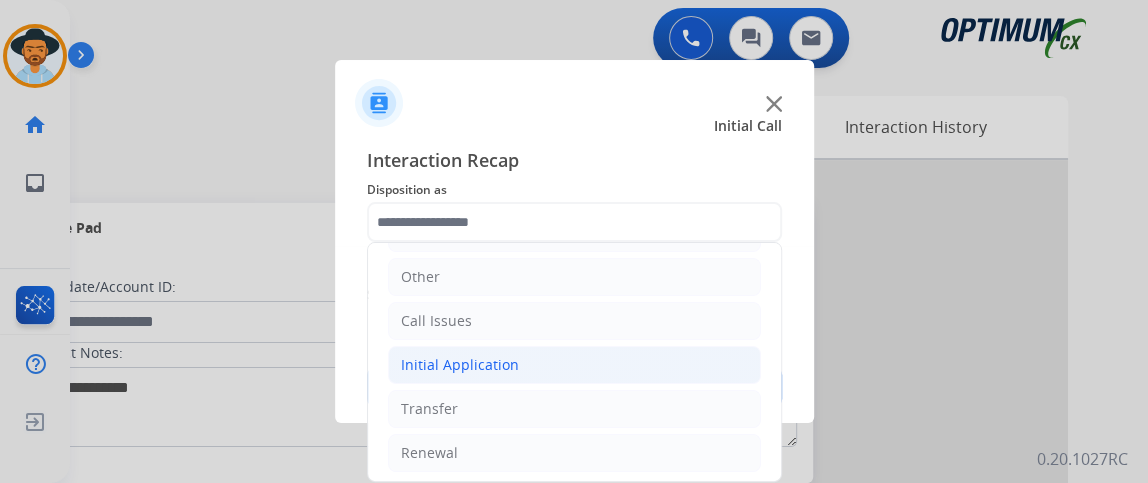 click on "Initial Application" 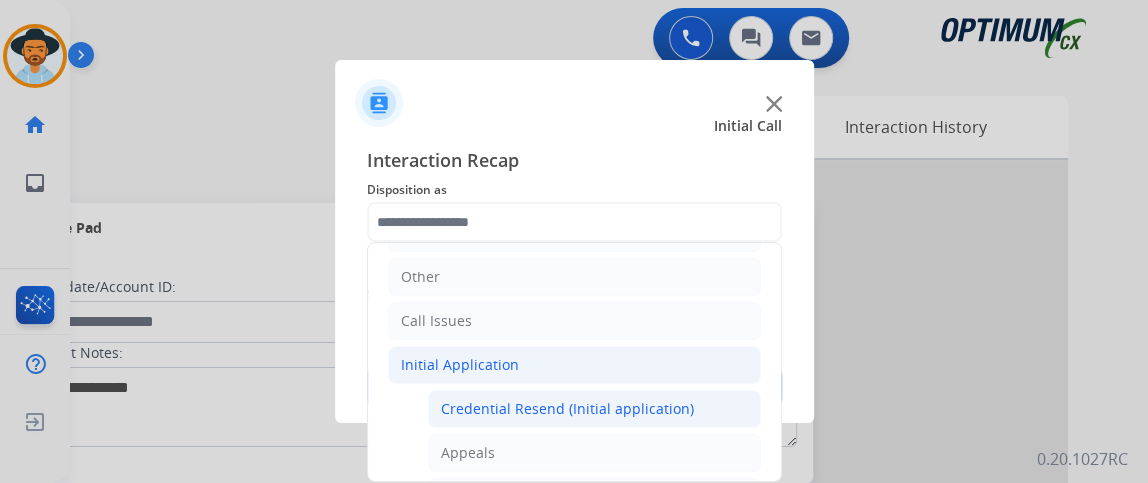 click on "Credential Resend (Initial application)" 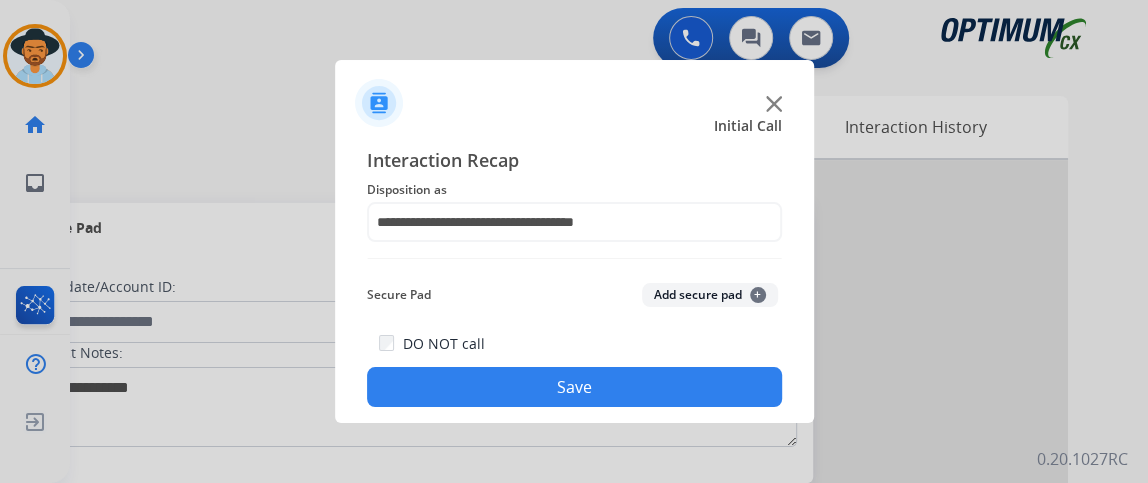 click on "Save" 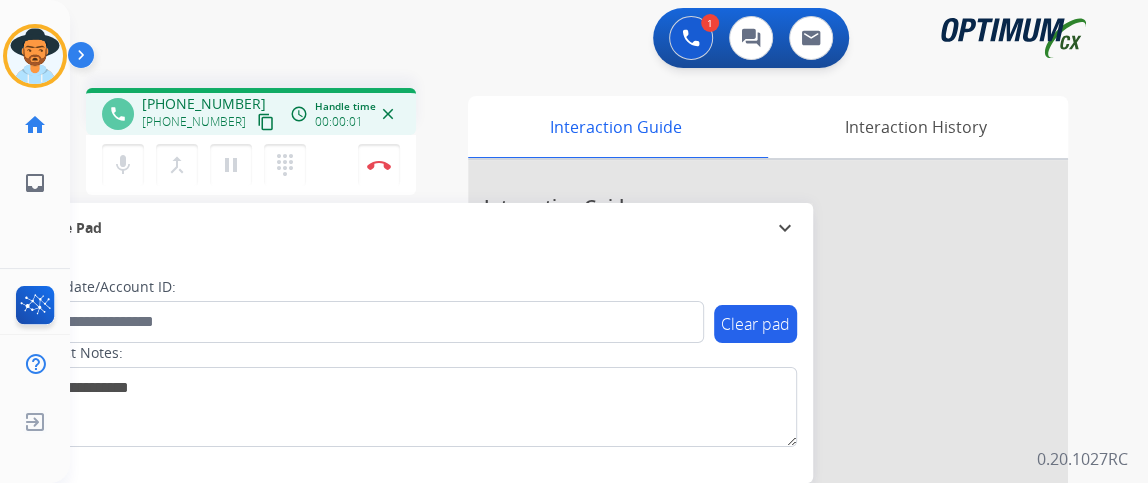click on "content_copy" at bounding box center (266, 122) 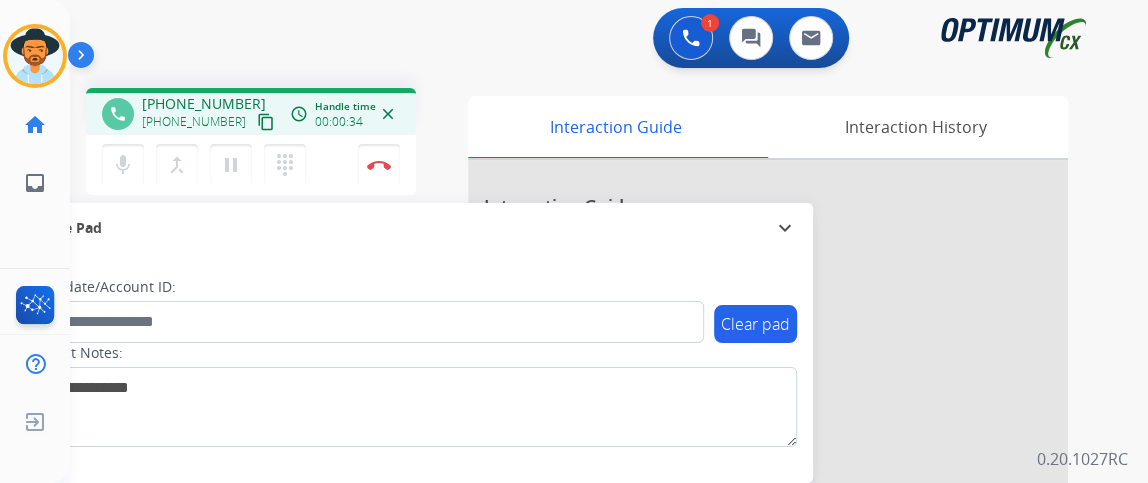 click on "content_copy" at bounding box center [266, 122] 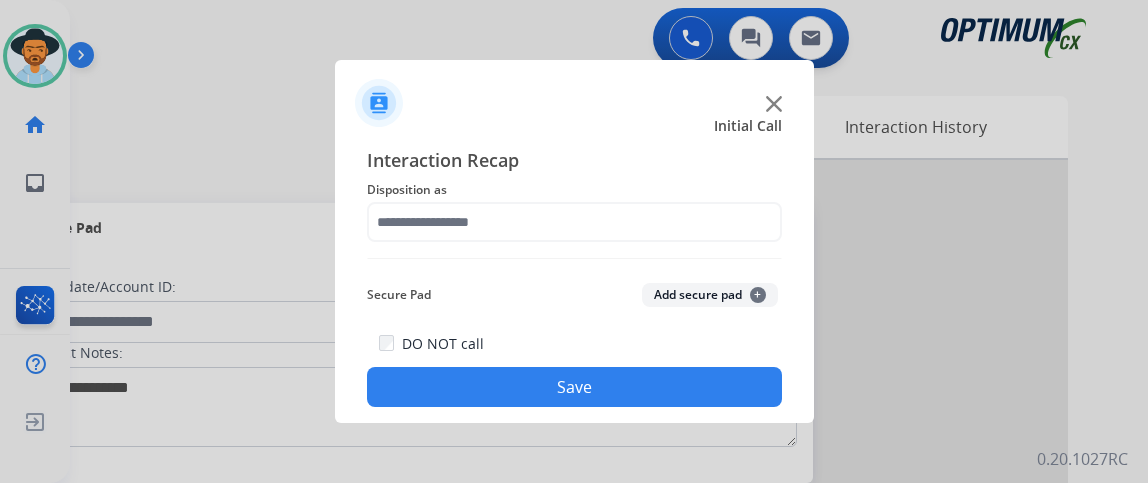 scroll, scrollTop: 0, scrollLeft: 0, axis: both 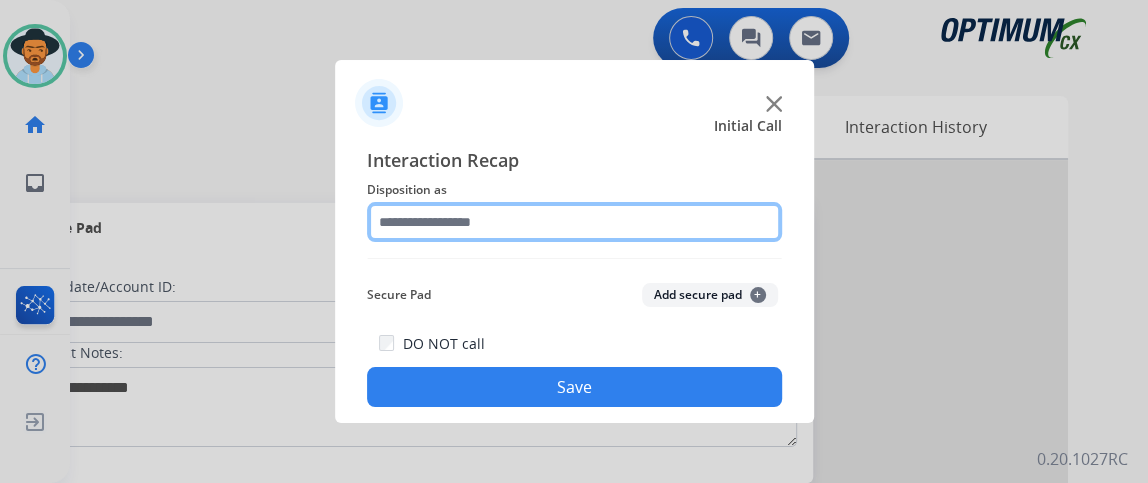 click 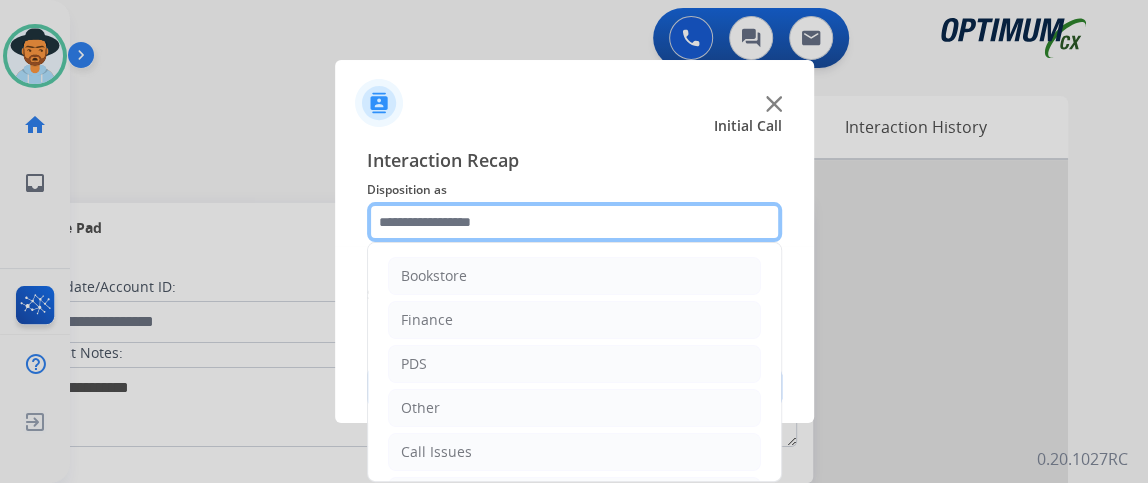 scroll, scrollTop: 131, scrollLeft: 0, axis: vertical 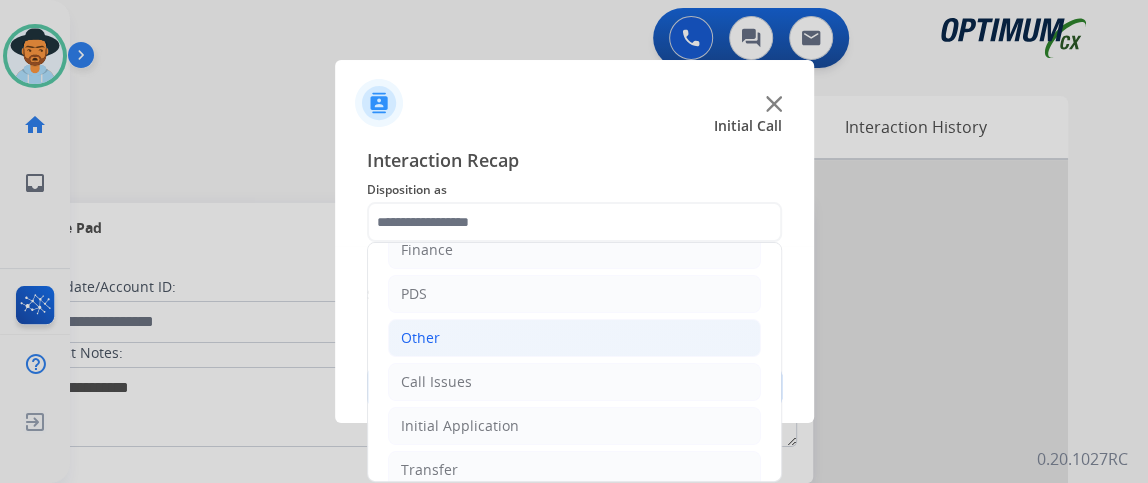 click on "Other" 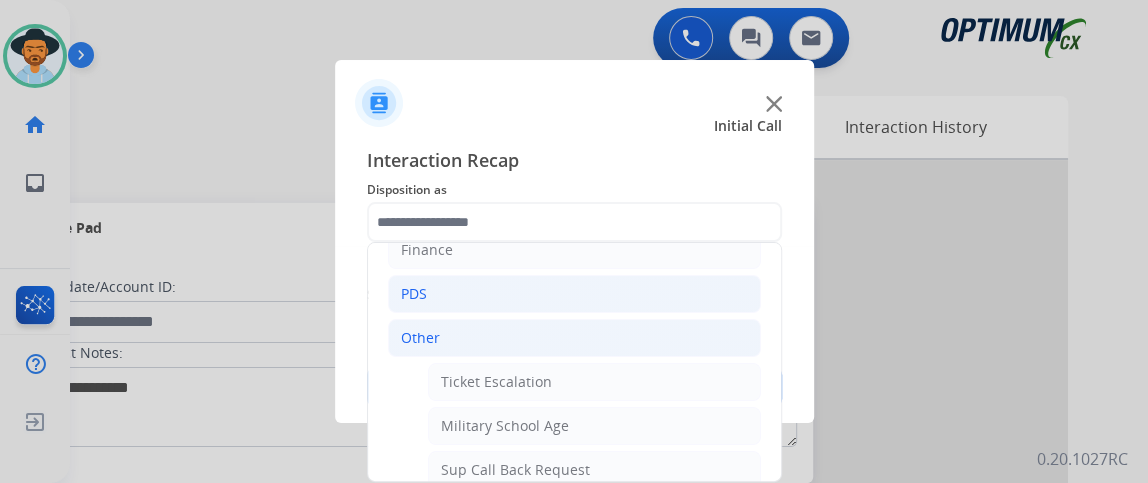 click on "PDS" 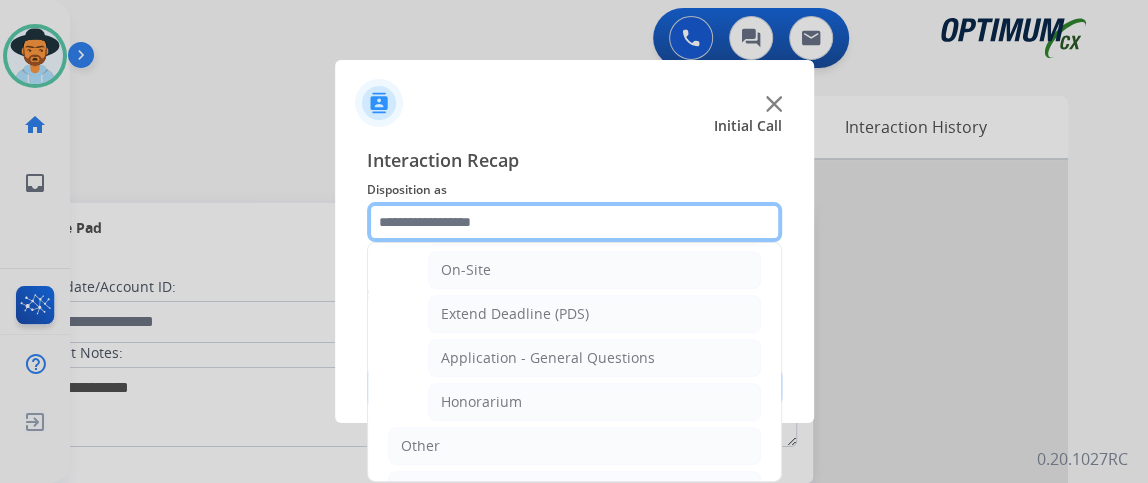scroll, scrollTop: 692, scrollLeft: 0, axis: vertical 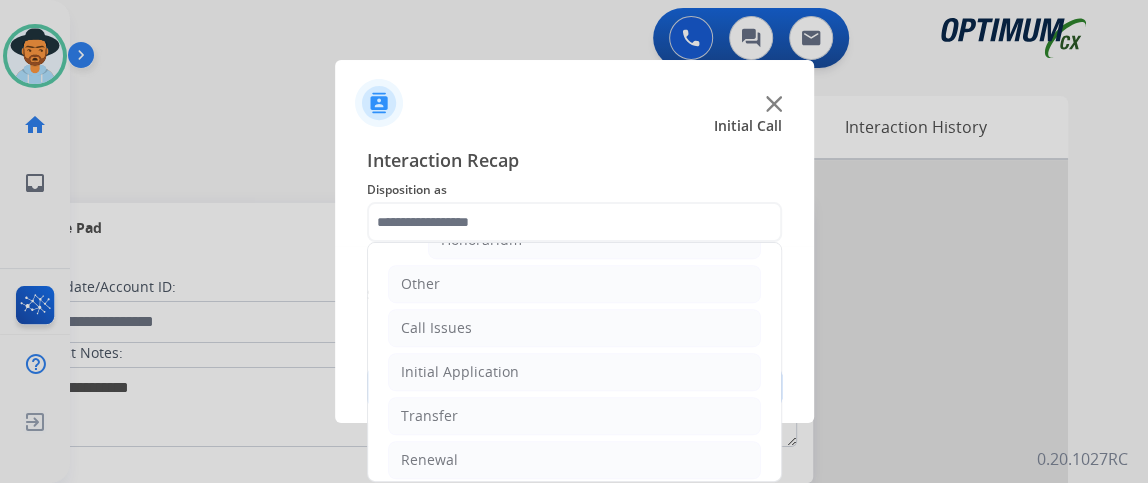 click on "Initial Application" 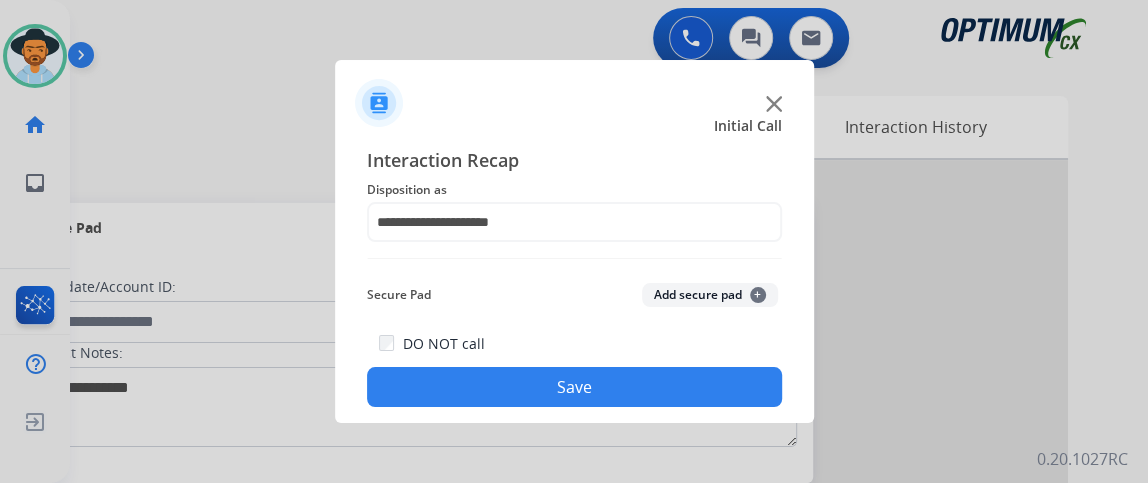 click on "Save" 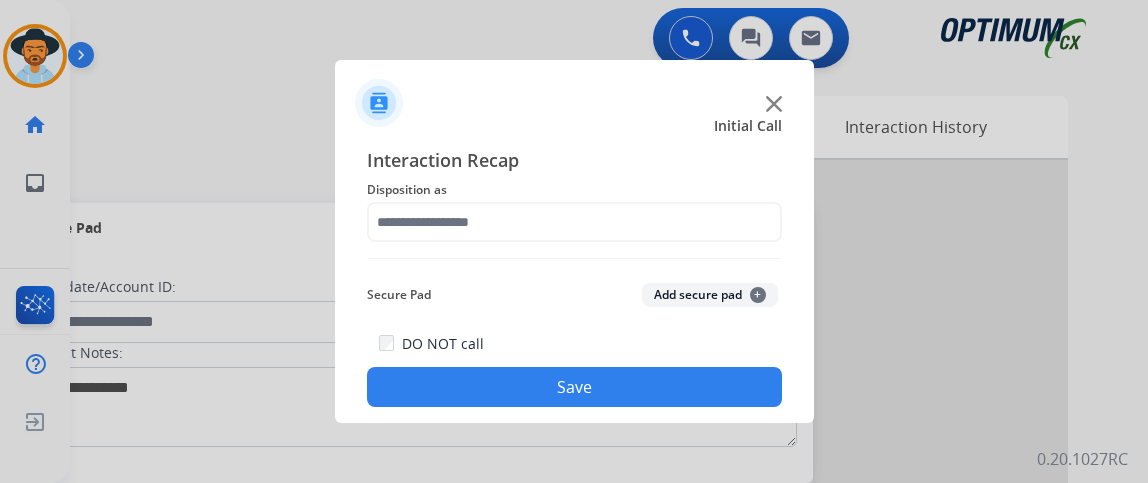 scroll, scrollTop: 0, scrollLeft: 0, axis: both 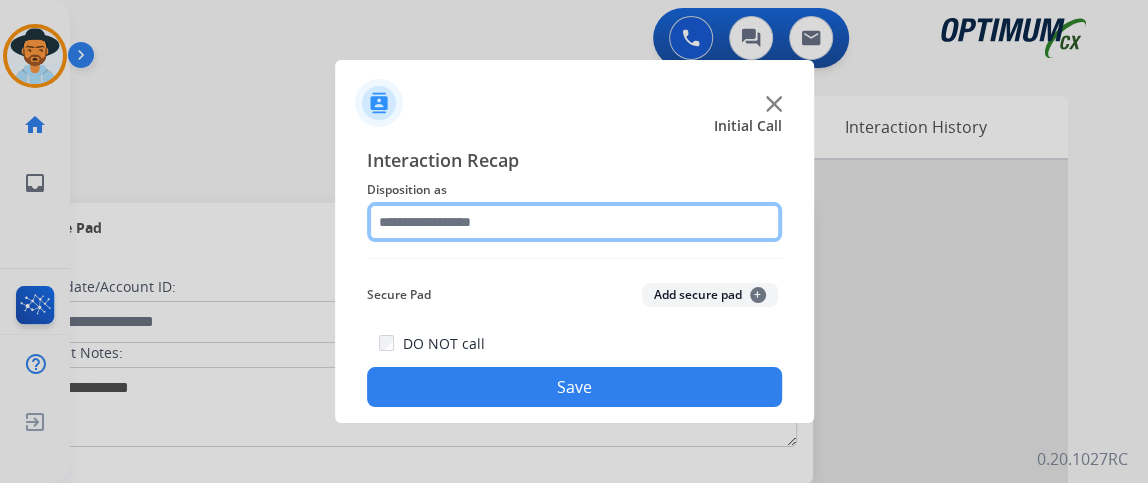 click 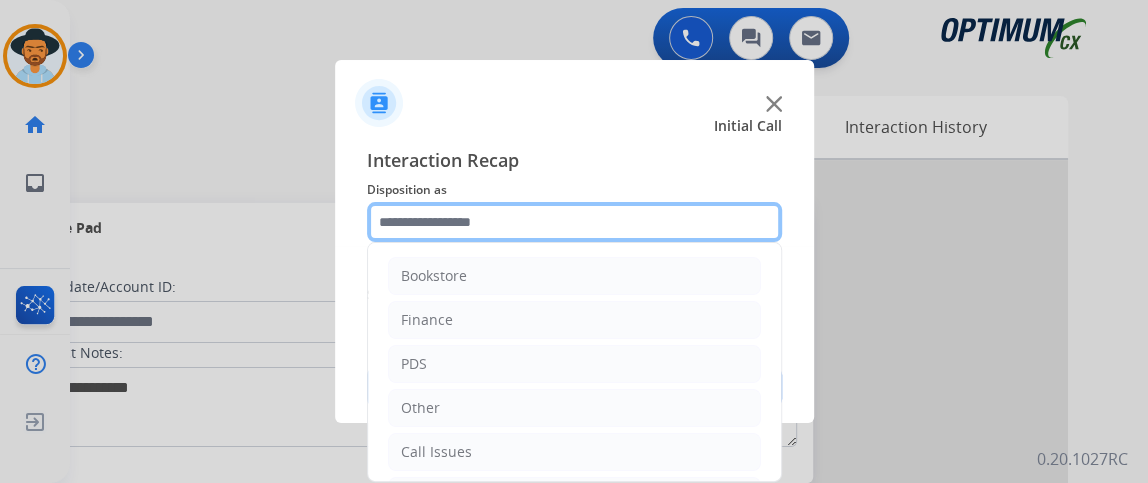 scroll, scrollTop: 131, scrollLeft: 0, axis: vertical 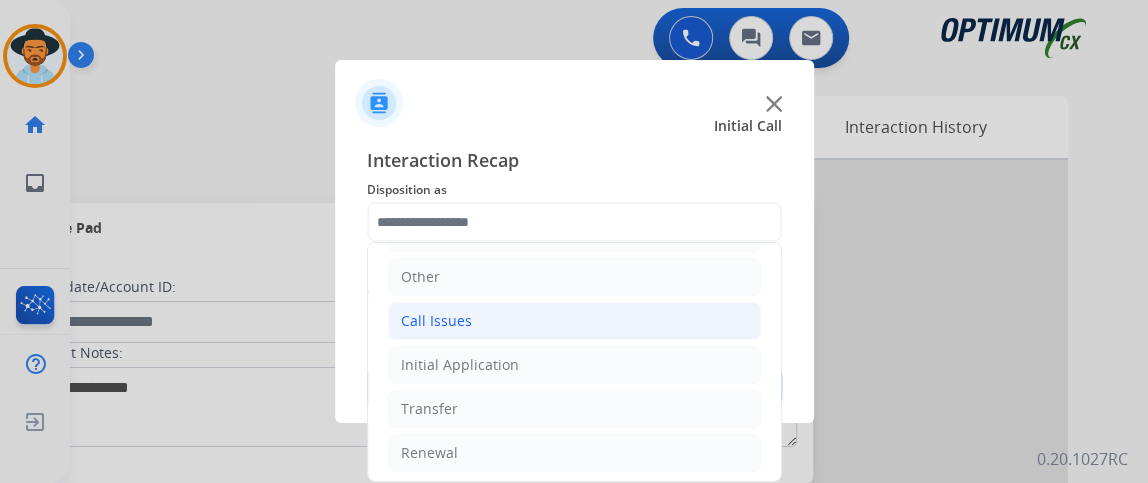click on "Call Issues" 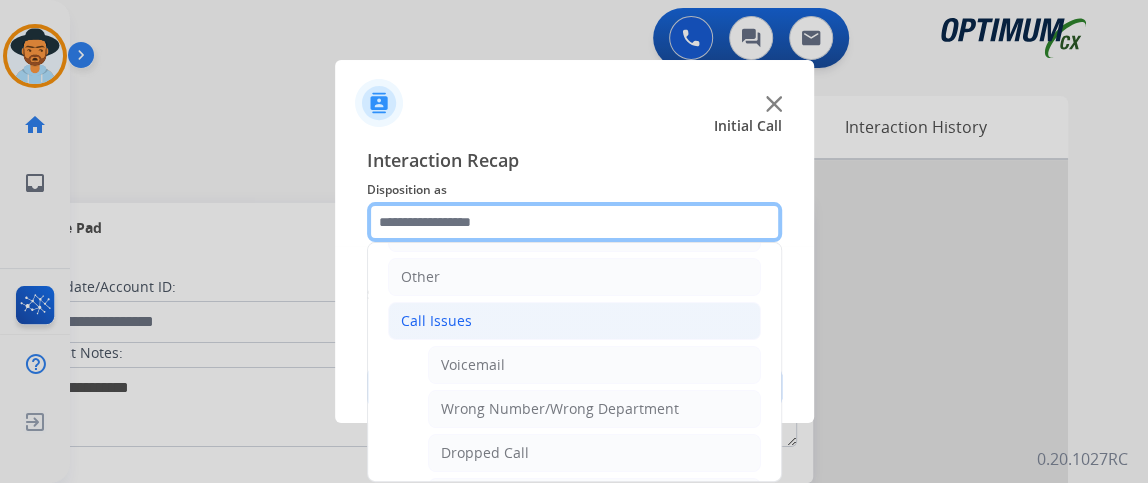 scroll, scrollTop: 262, scrollLeft: 0, axis: vertical 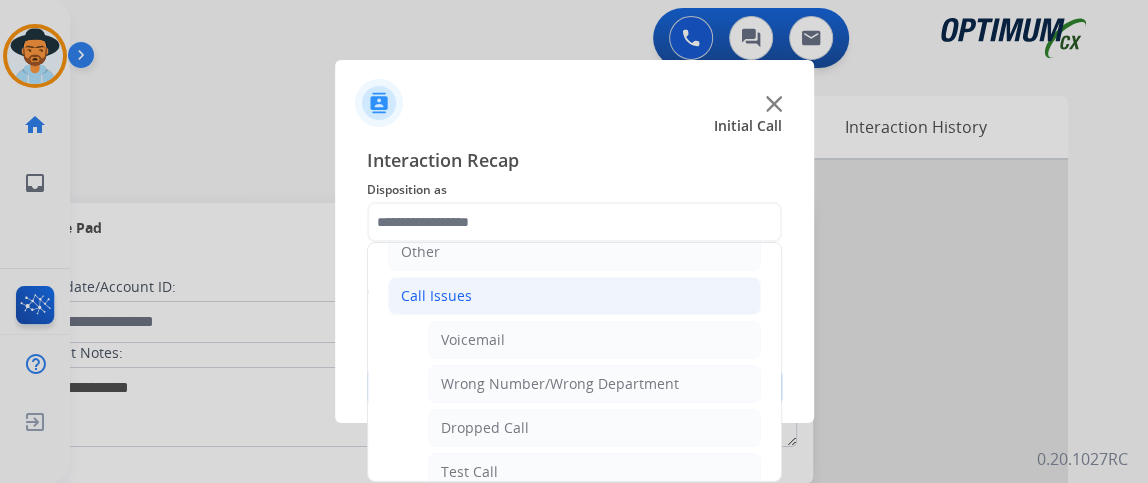 click on "Bookstore   Finance   PDS   Other   Call Issues   Voicemail   Wrong Number/Wrong Department    Dropped Call   Test Call   Customer Not Responding   Initial Application   Transfer   Renewal" 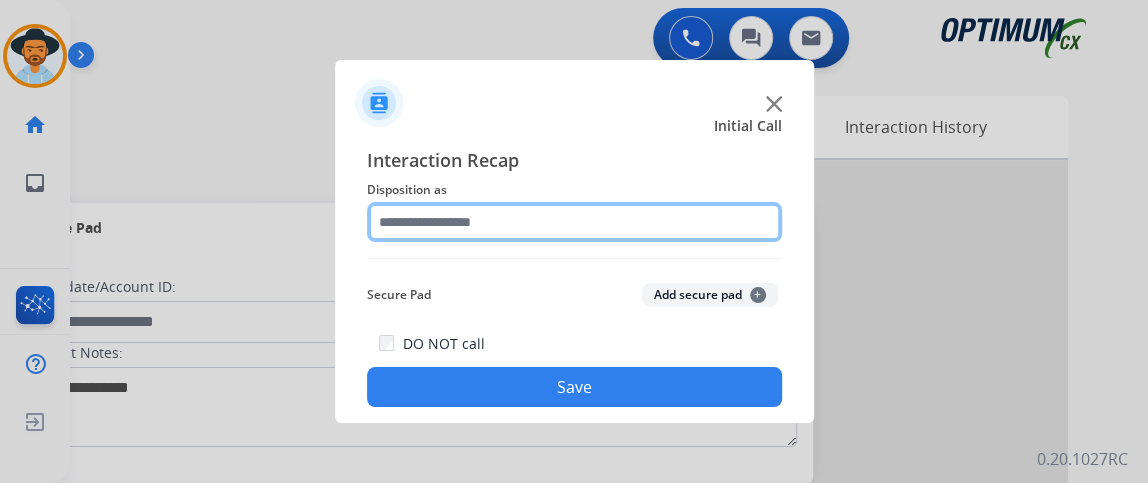 click 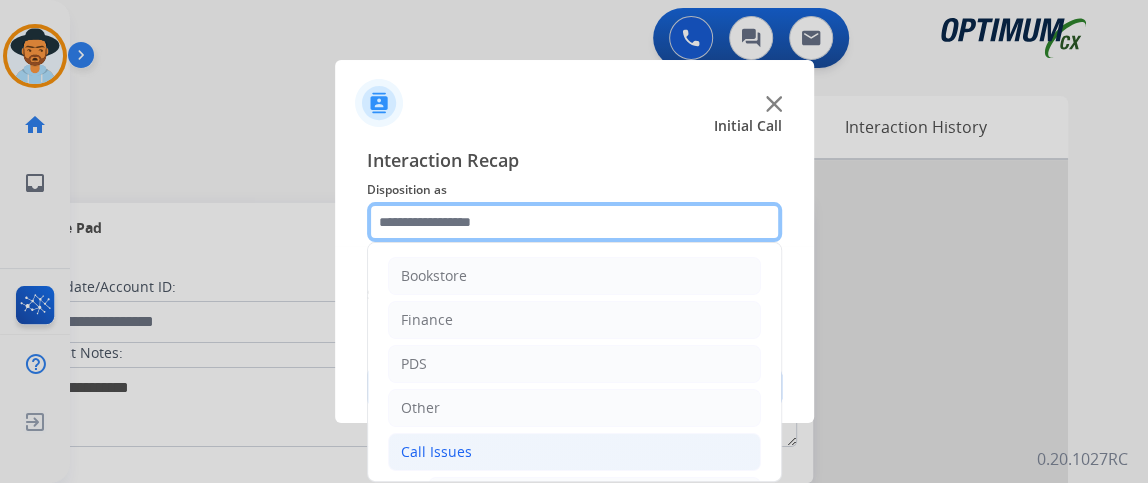 scroll, scrollTop: 279, scrollLeft: 0, axis: vertical 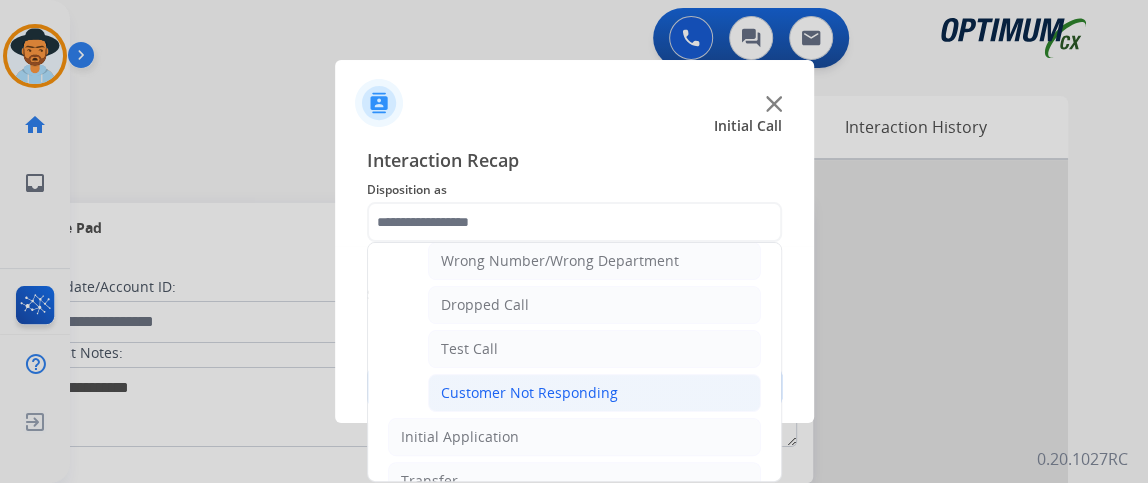 click on "Customer Not Responding" 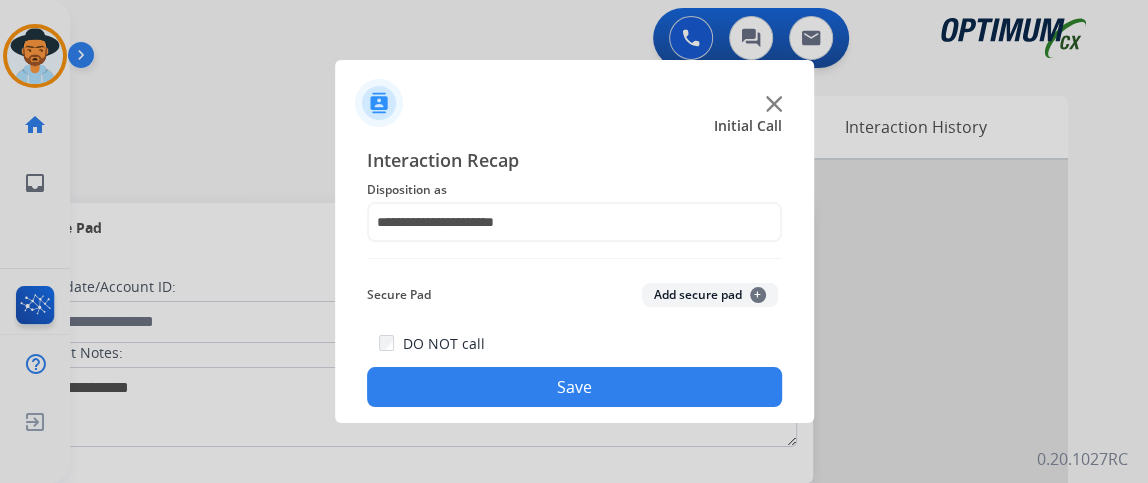 click on "Save" 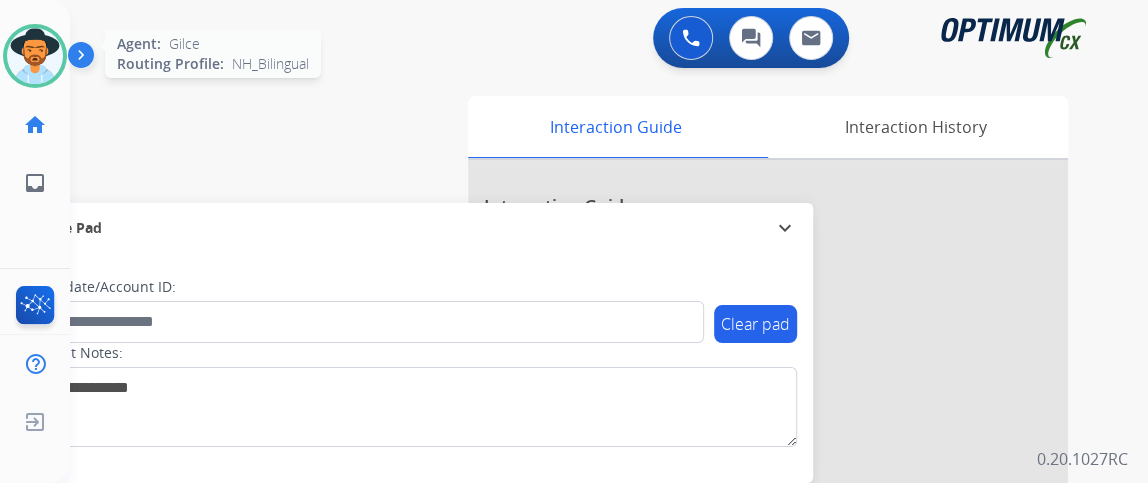 click at bounding box center (35, 56) 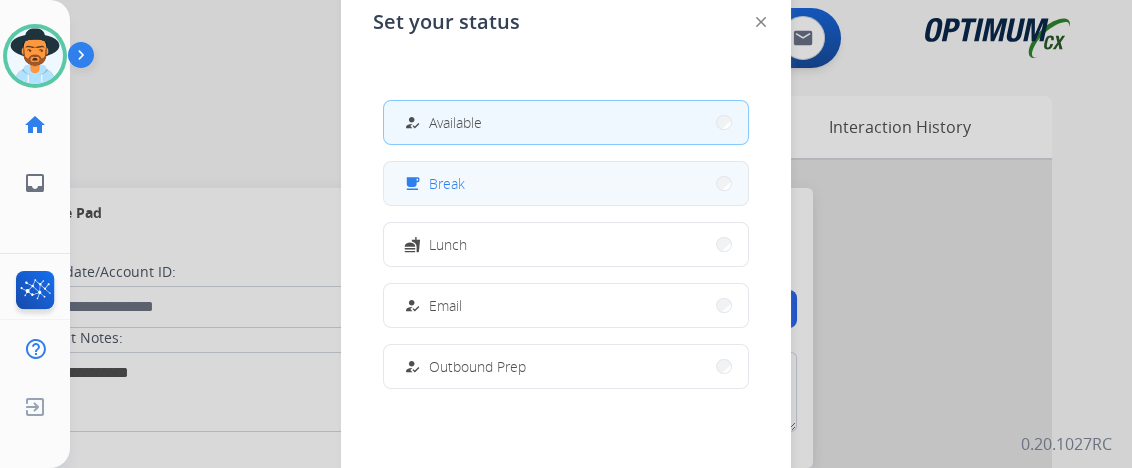 click on "free_breakfast Break" at bounding box center (566, 183) 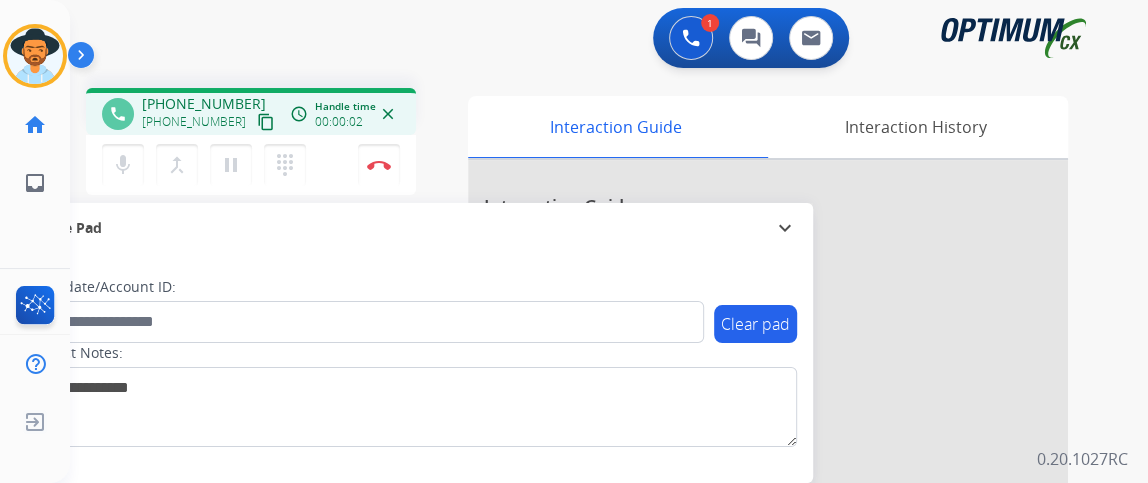 click on "content_copy" at bounding box center (266, 122) 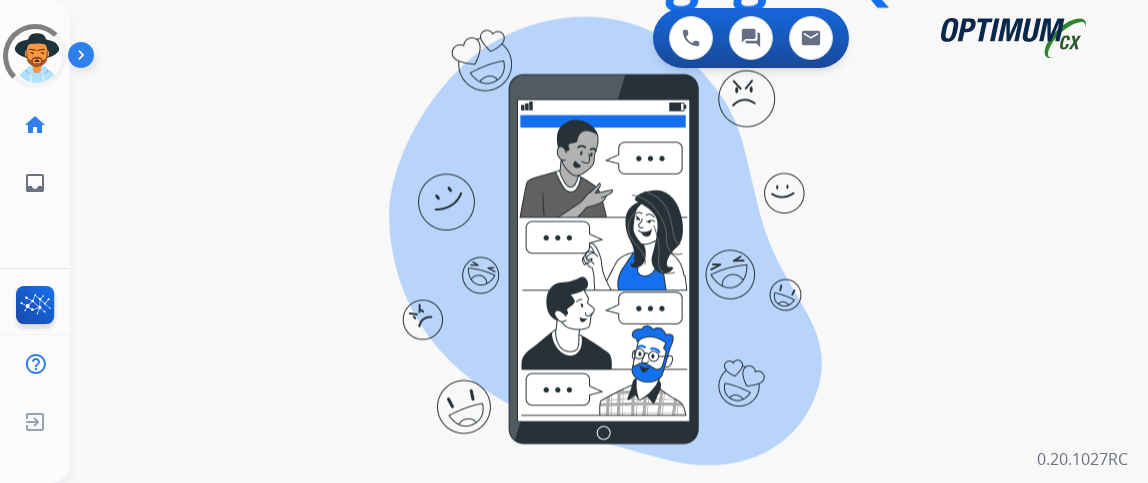 scroll, scrollTop: 0, scrollLeft: 0, axis: both 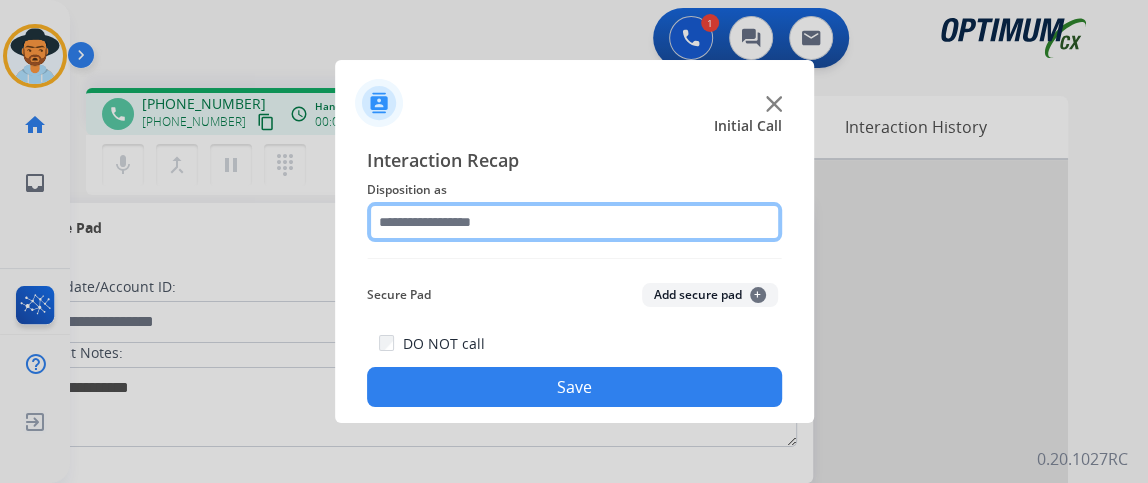 click 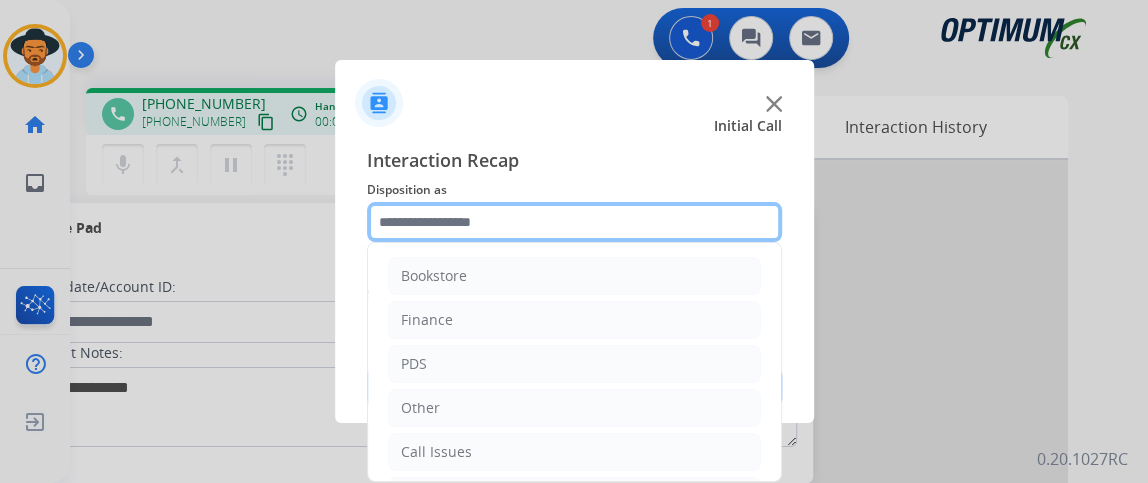 scroll, scrollTop: 48, scrollLeft: 0, axis: vertical 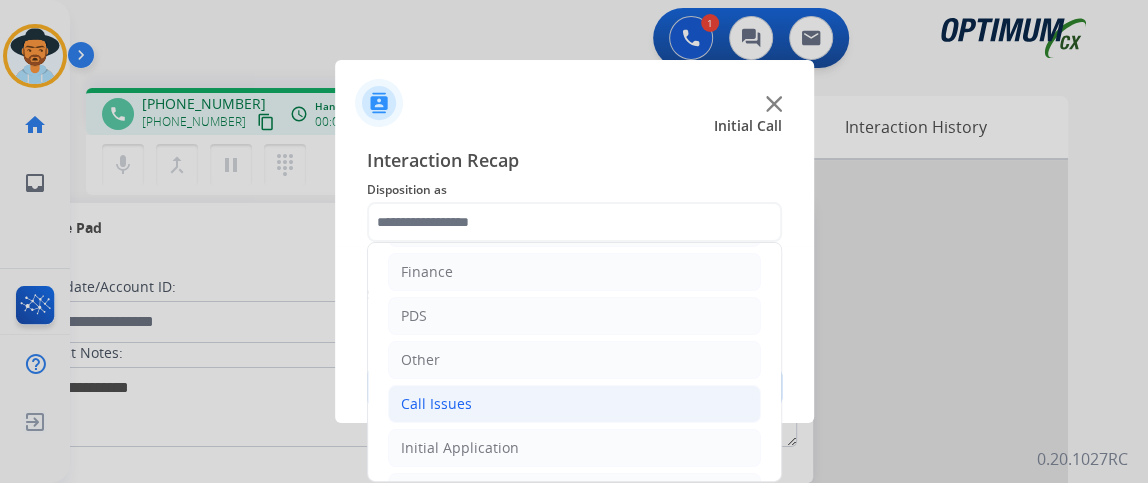 click on "Call Issues" 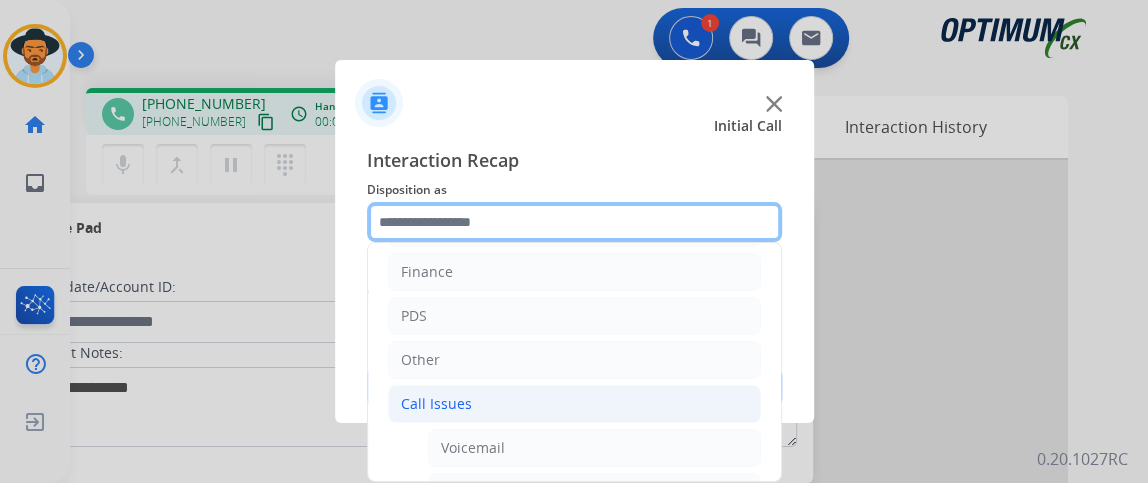 scroll, scrollTop: 144, scrollLeft: 0, axis: vertical 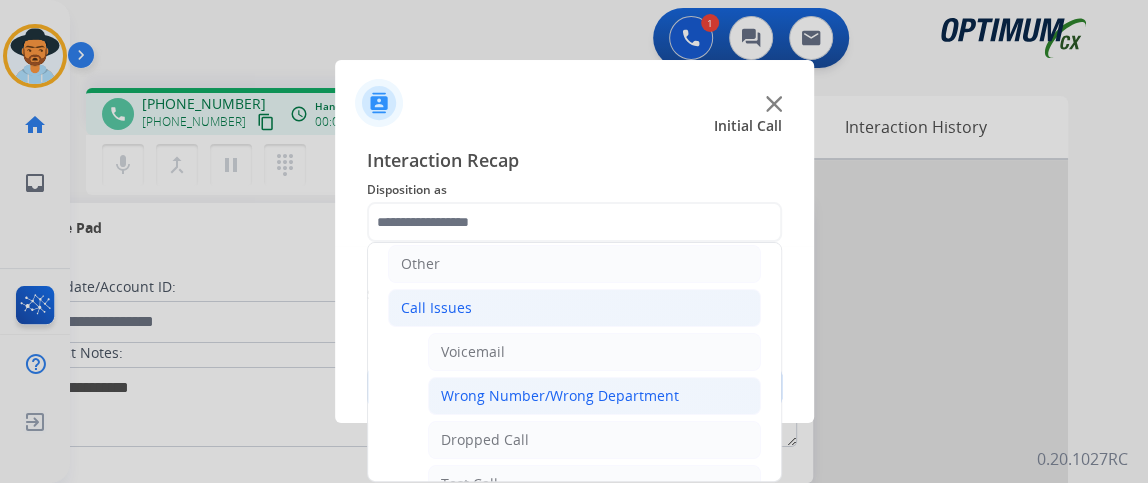 click on "Wrong Number/Wrong Department" 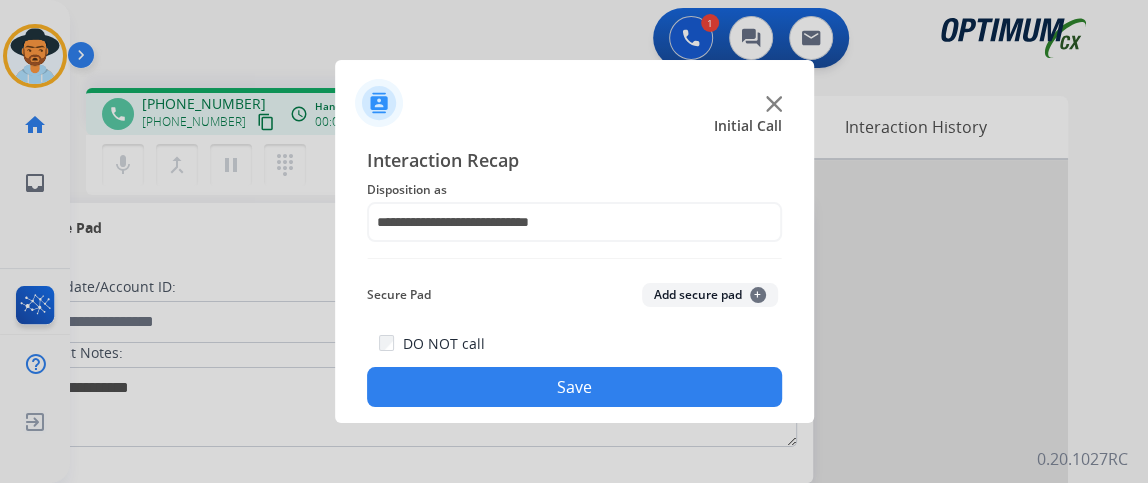 click on "DO NOT call  Save" 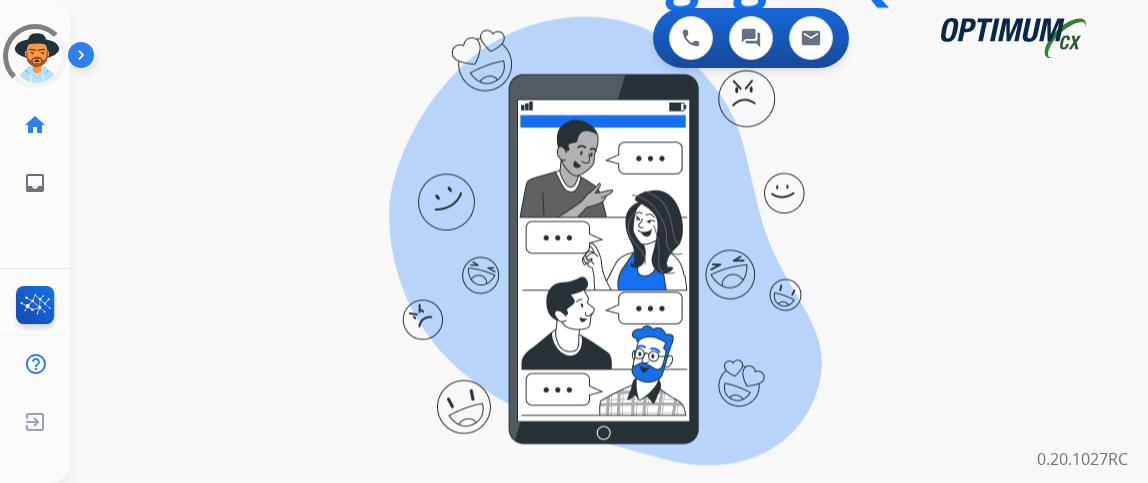 scroll, scrollTop: 0, scrollLeft: 0, axis: both 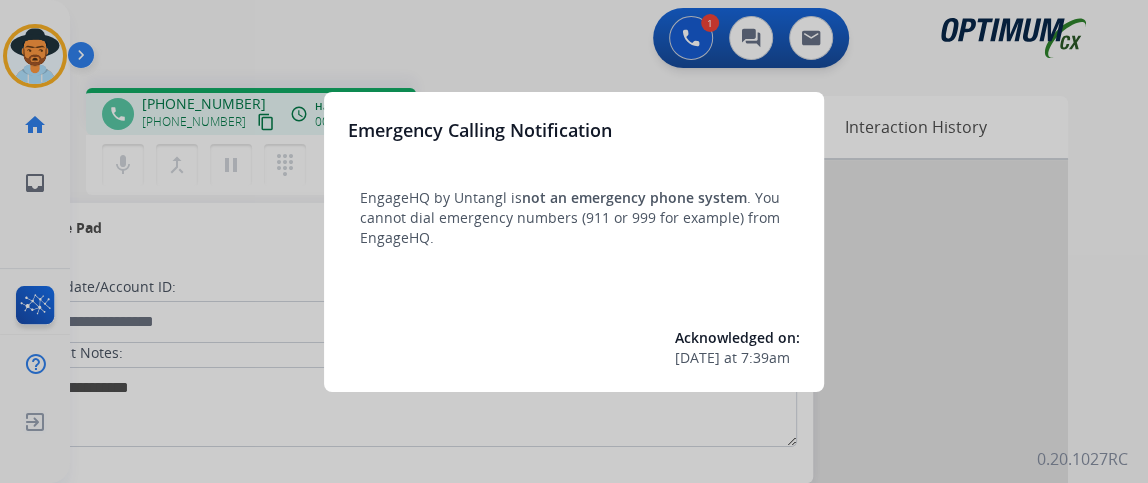 click at bounding box center (574, 241) 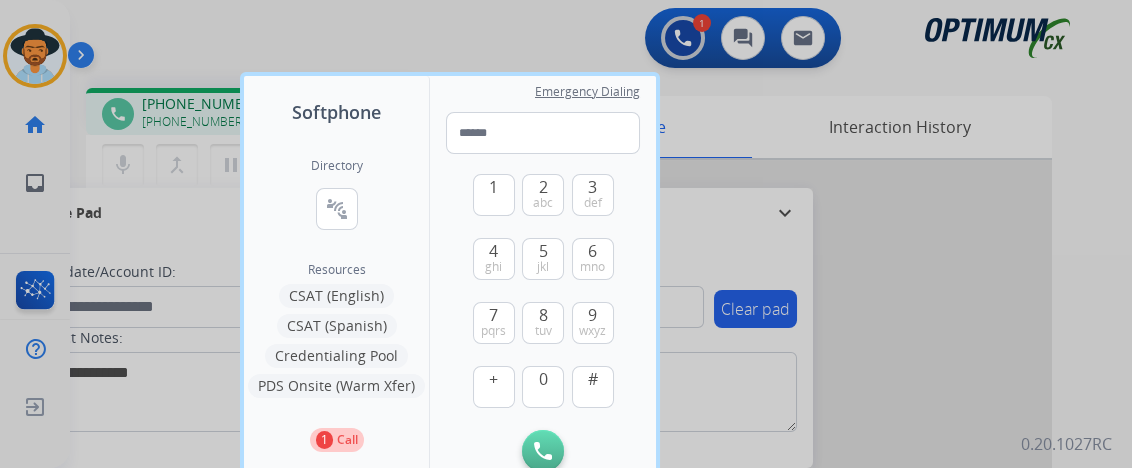 click at bounding box center (566, 234) 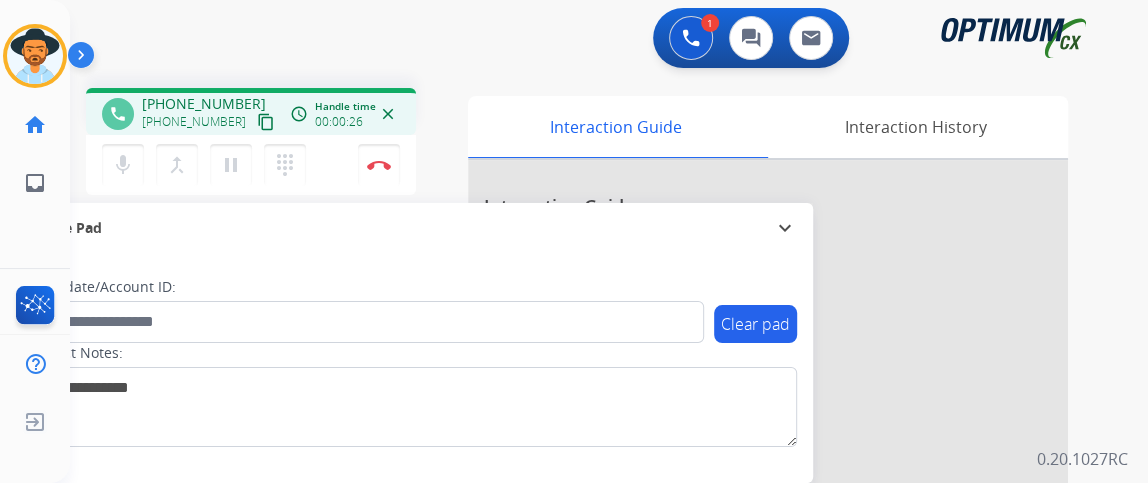 click on "content_copy" at bounding box center (266, 122) 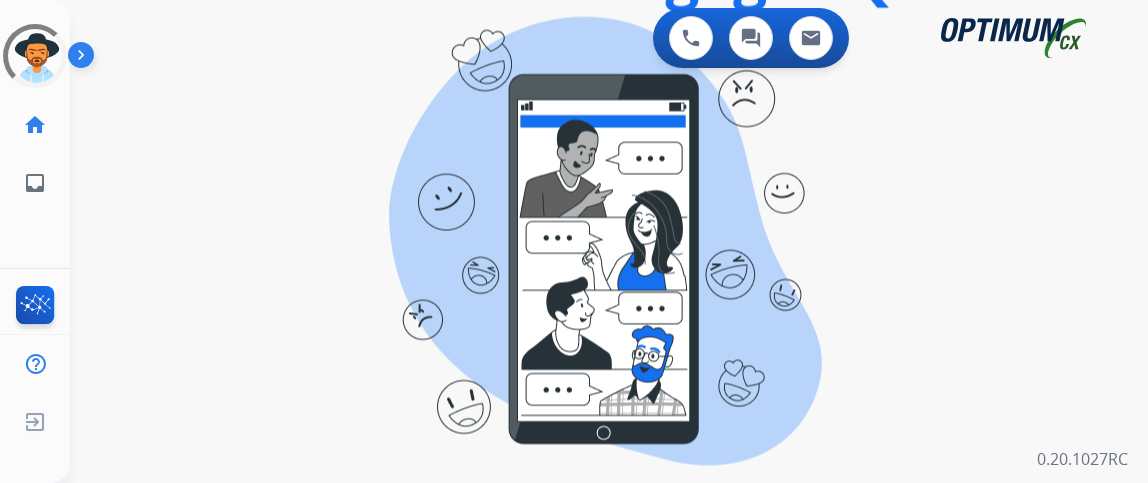 scroll, scrollTop: 0, scrollLeft: 0, axis: both 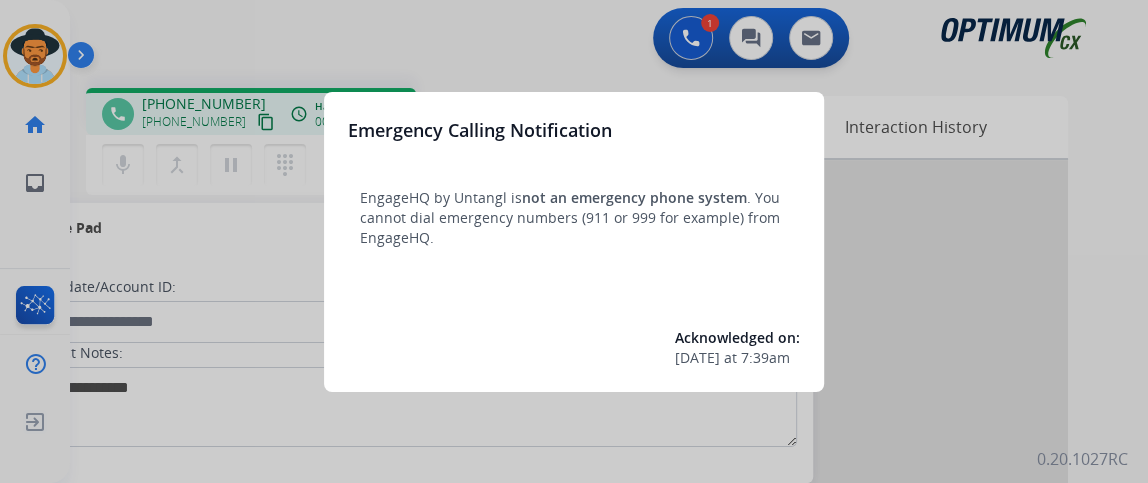 click at bounding box center [574, 241] 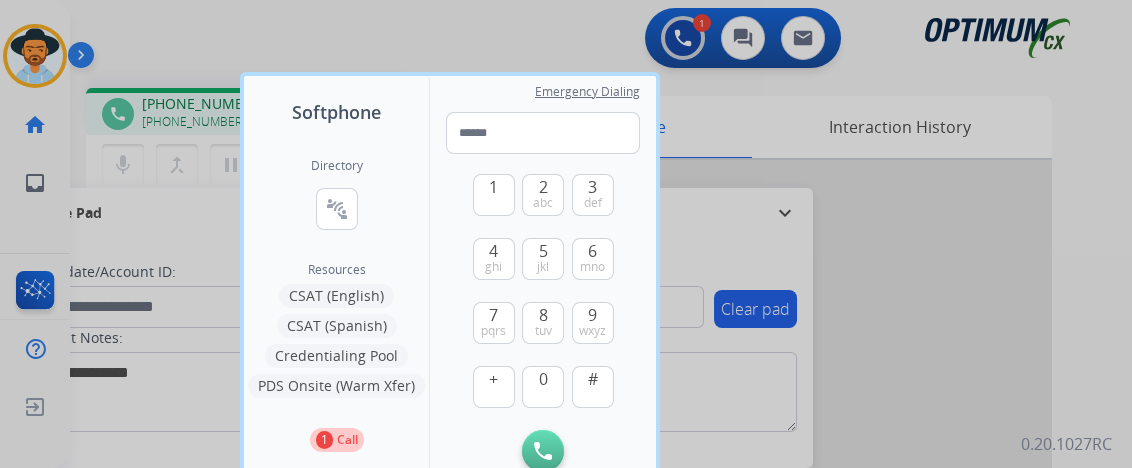 click at bounding box center (566, 234) 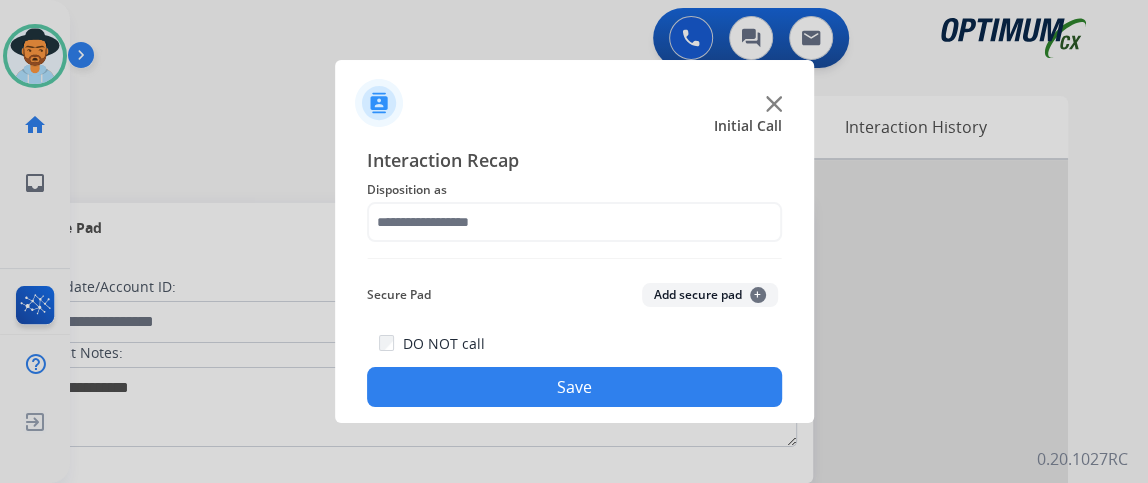 click on "Disposition as" 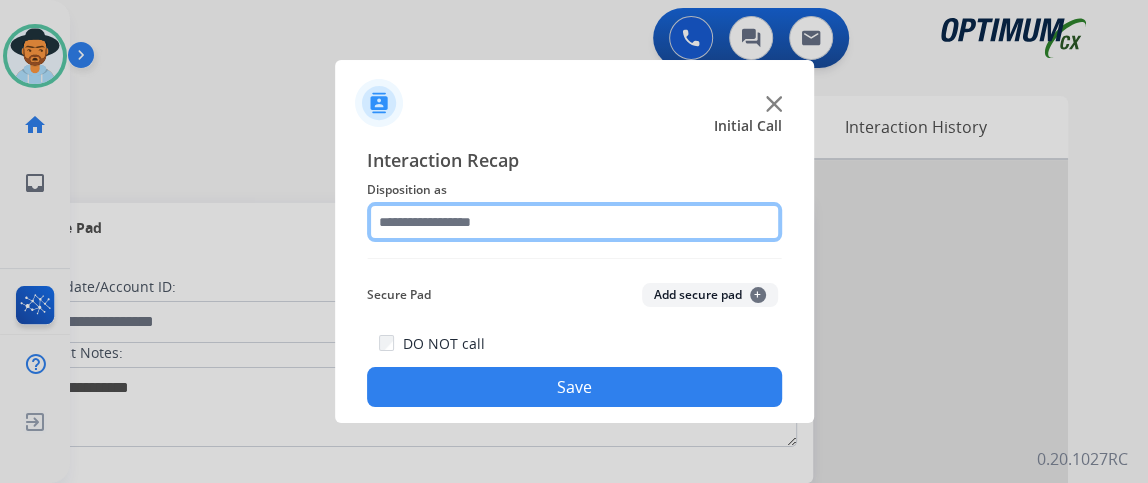 click 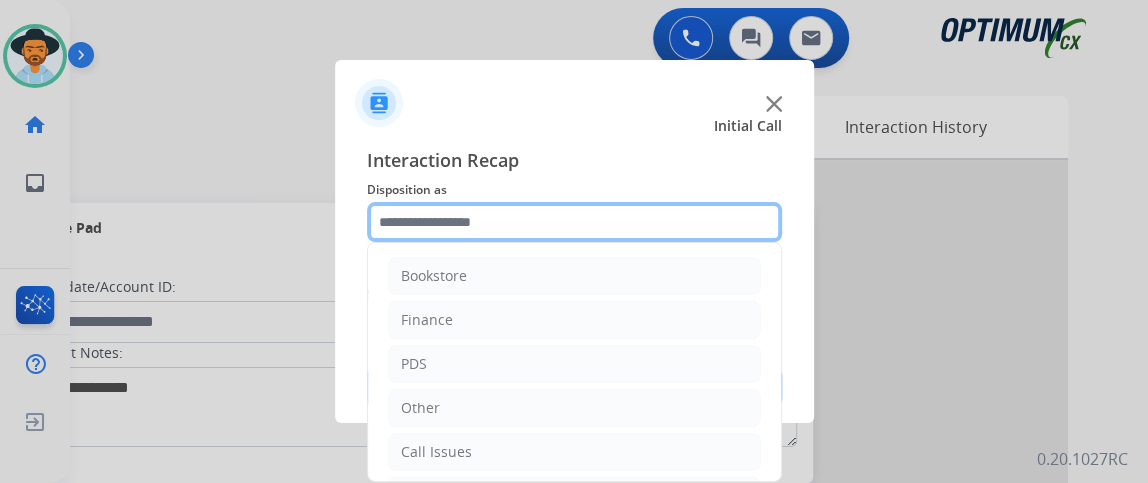 scroll, scrollTop: 131, scrollLeft: 0, axis: vertical 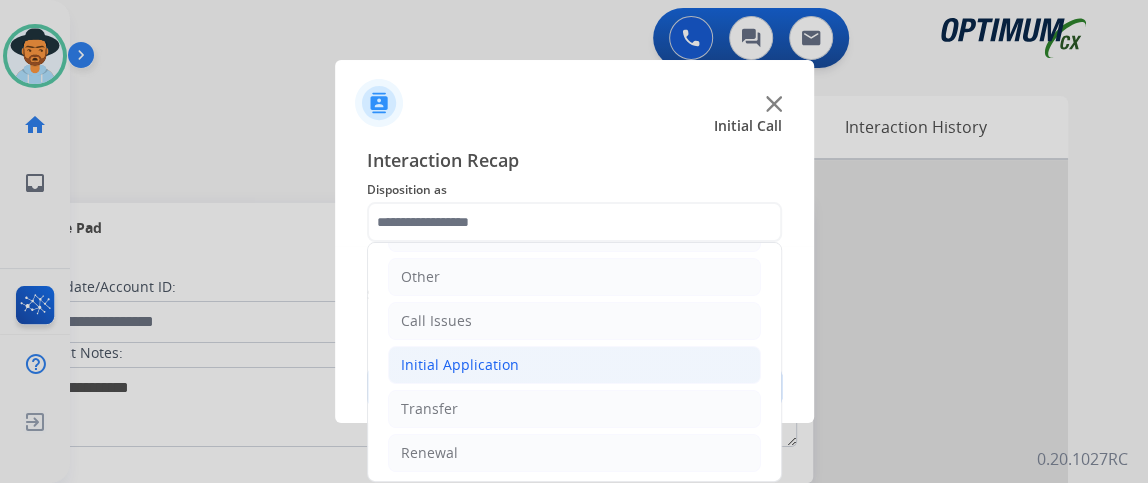click on "Initial Application" 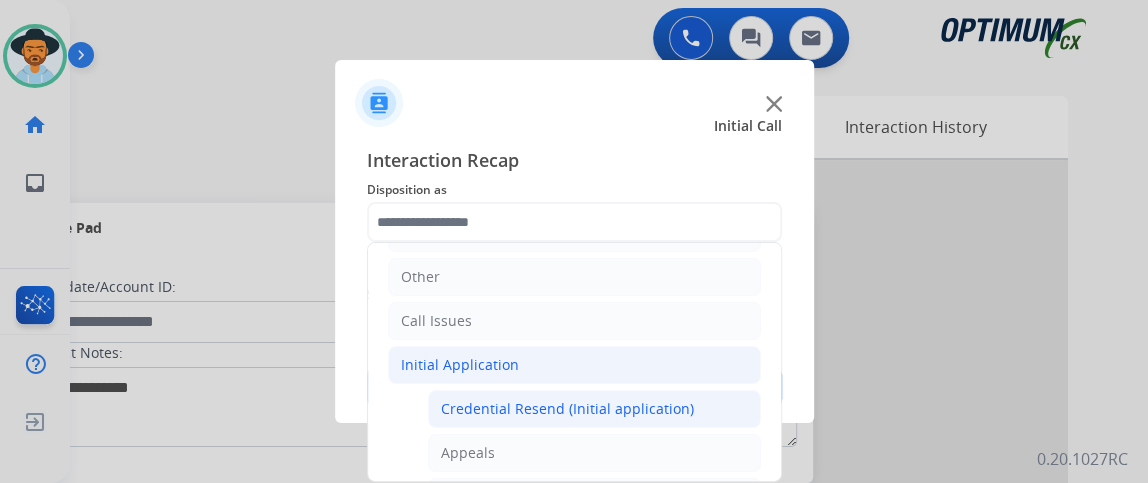 click on "Credential Resend (Initial application)" 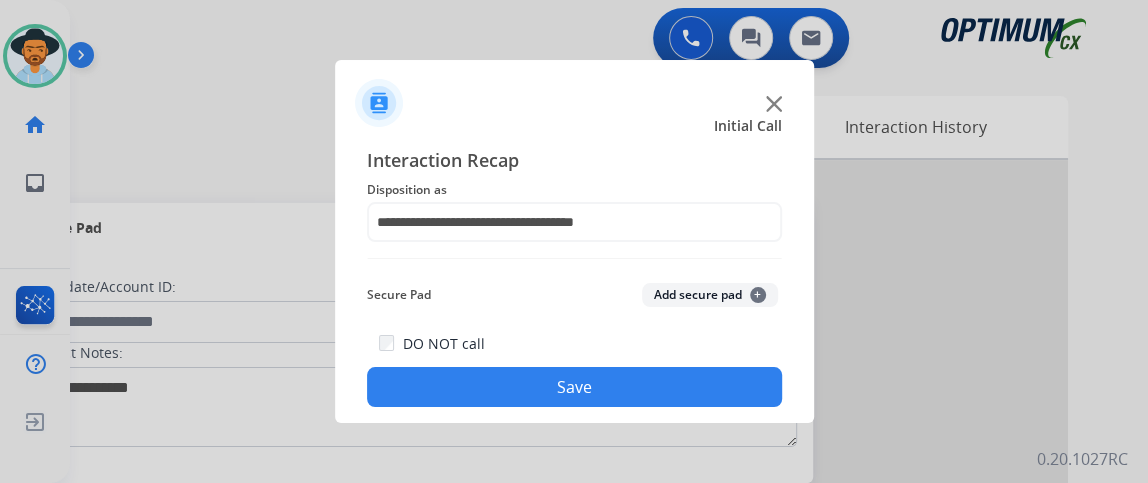 click on "Save" 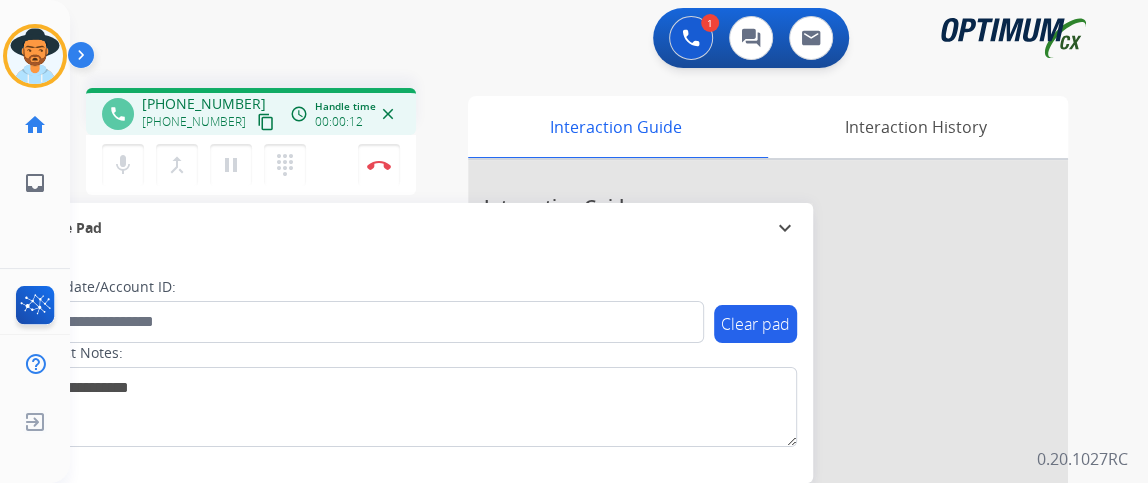 click on "content_copy" at bounding box center (266, 122) 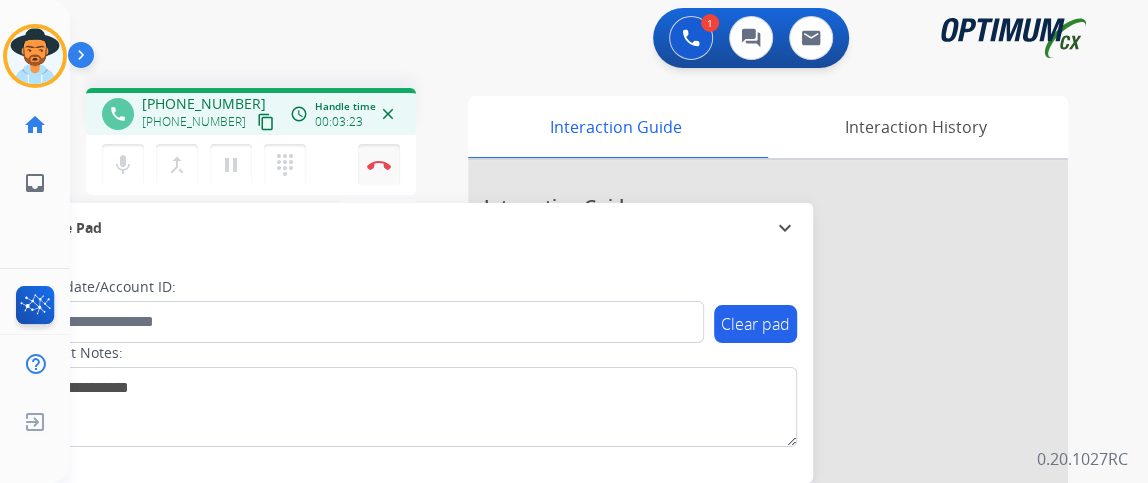 click on "Disconnect" at bounding box center [379, 165] 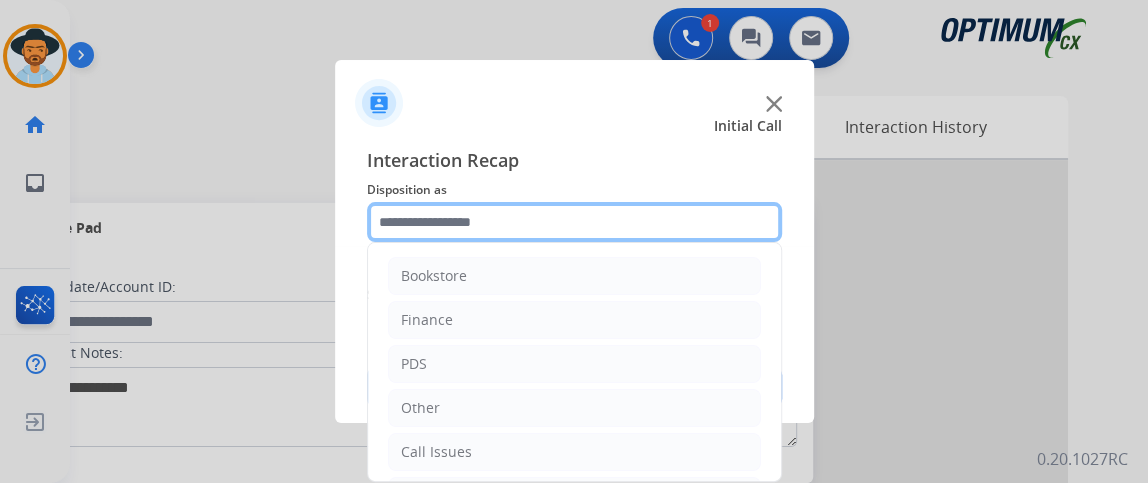 click 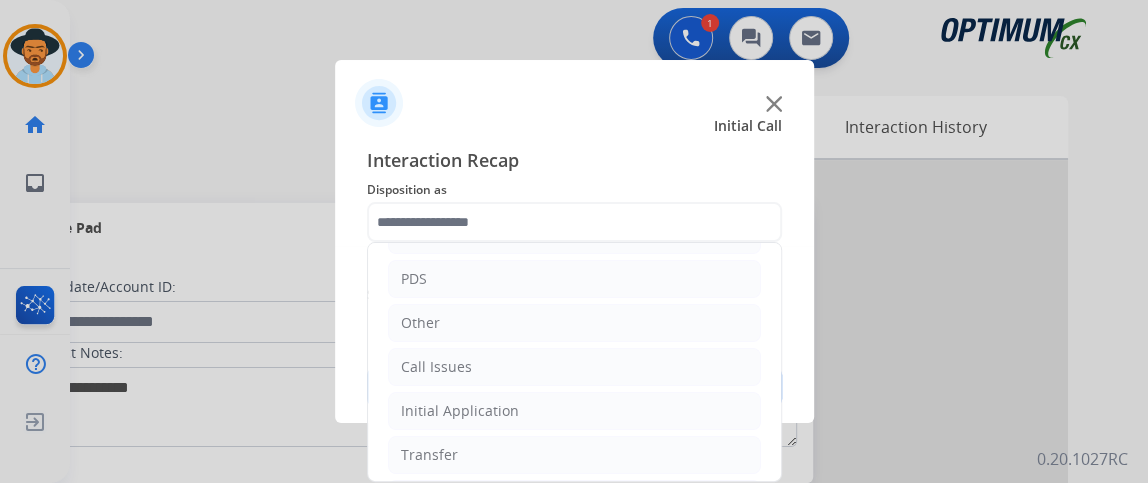 drag, startPoint x: 765, startPoint y: 333, endPoint x: 765, endPoint y: 375, distance: 42 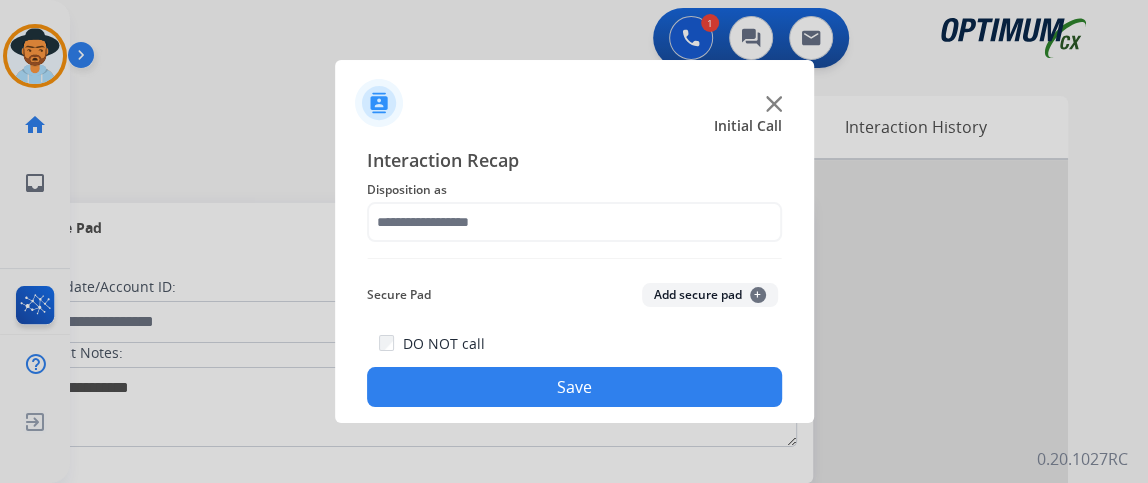 click on "Interaction Recap Disposition as    Secure Pad  Add secure pad  +  DO NOT call  Save" 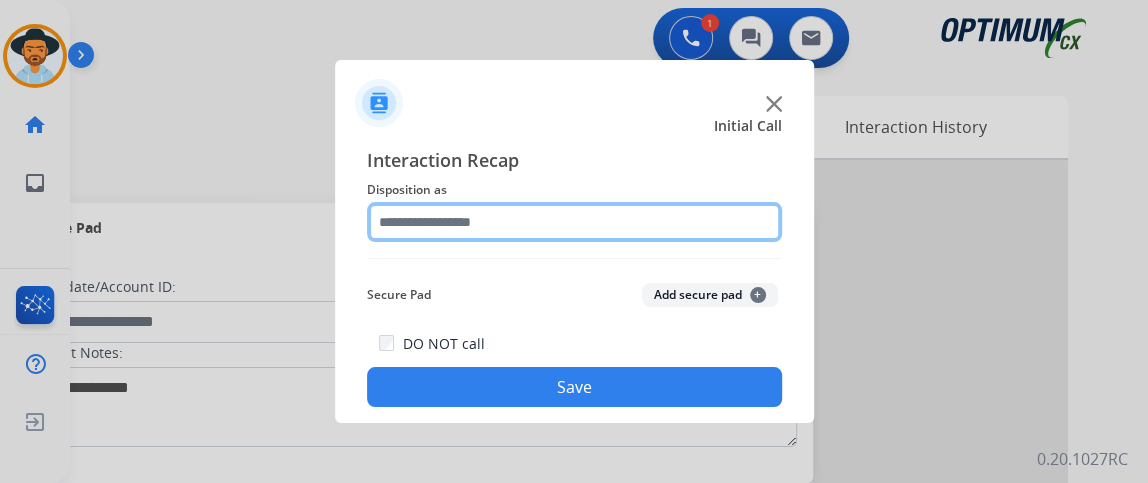 click 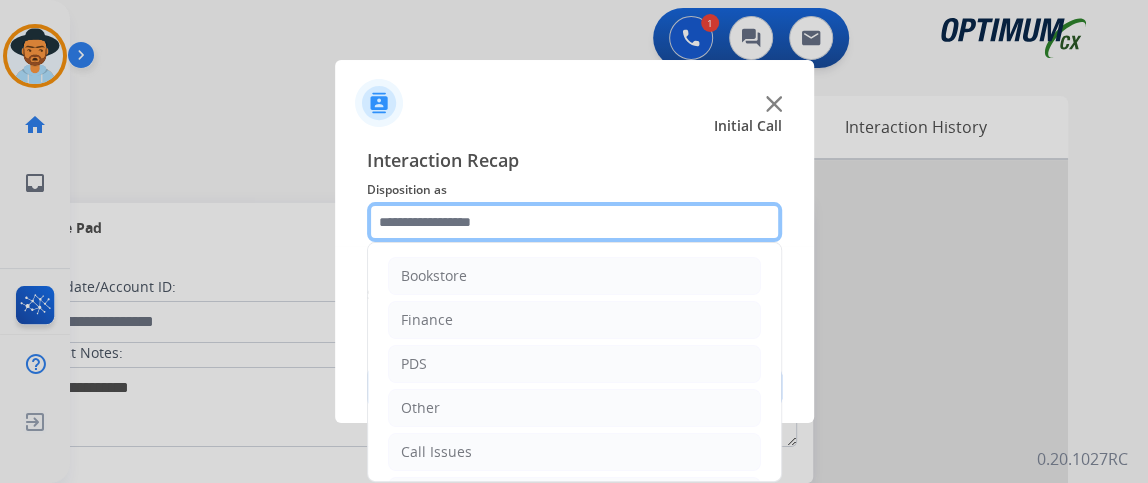scroll, scrollTop: 25, scrollLeft: 0, axis: vertical 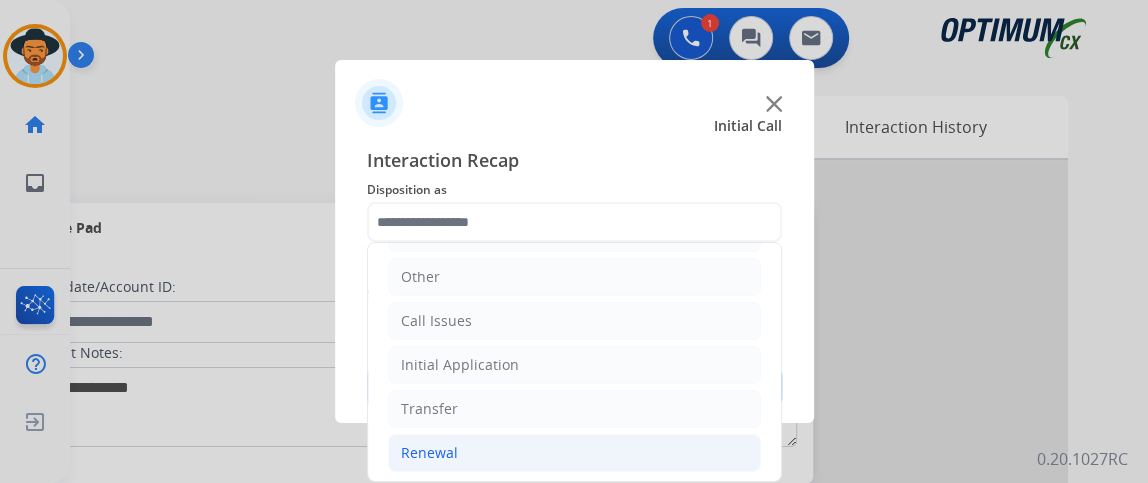 click on "Renewal" 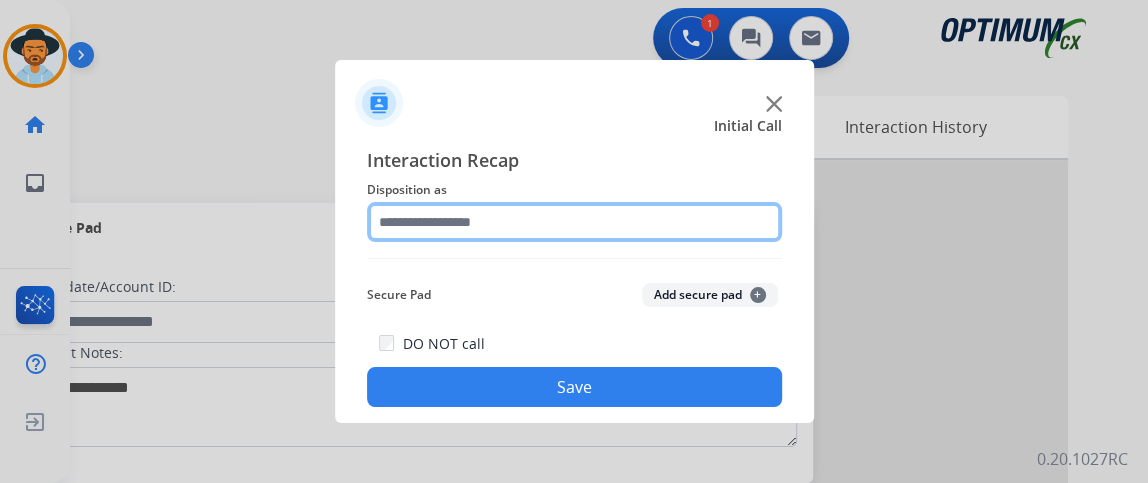 click 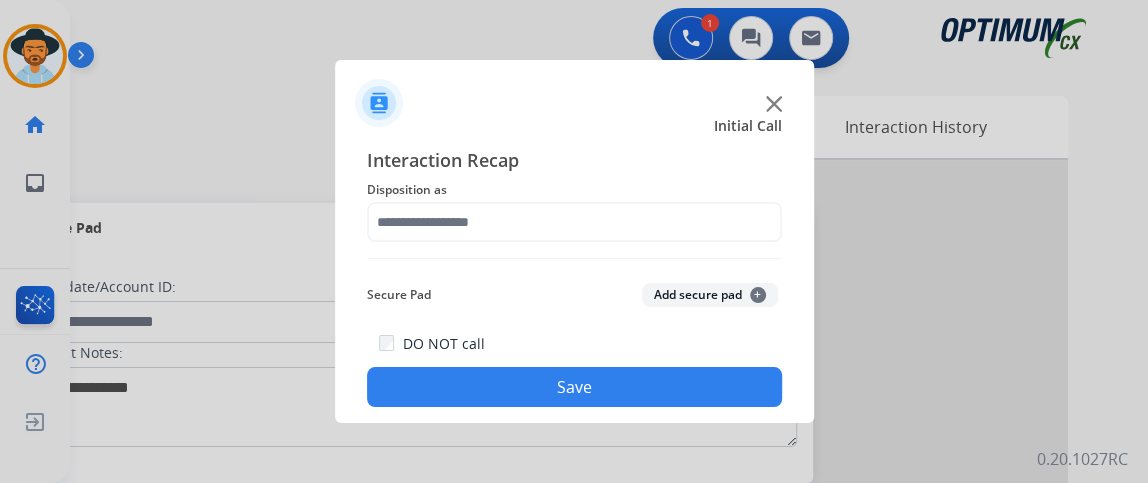 click on "Disposition as" 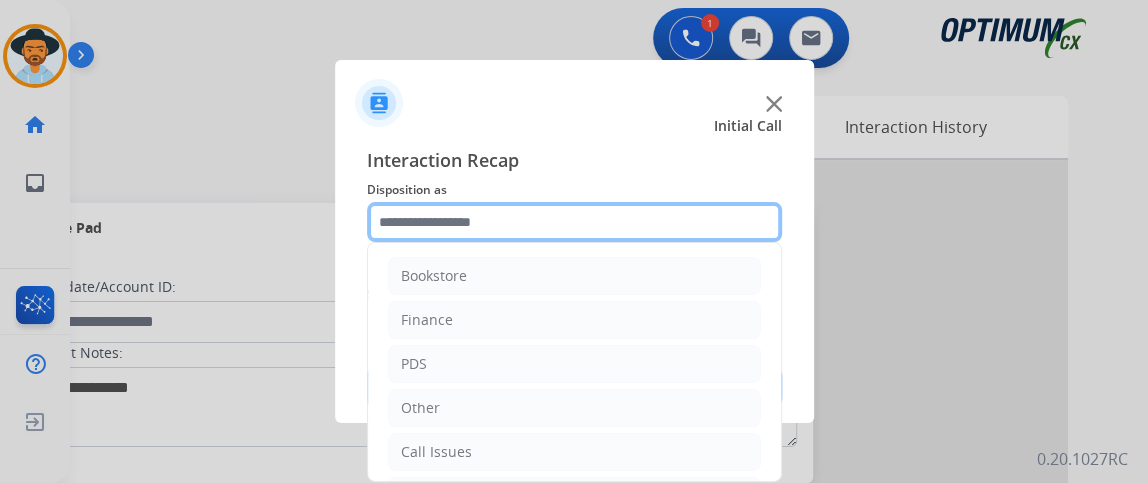 click 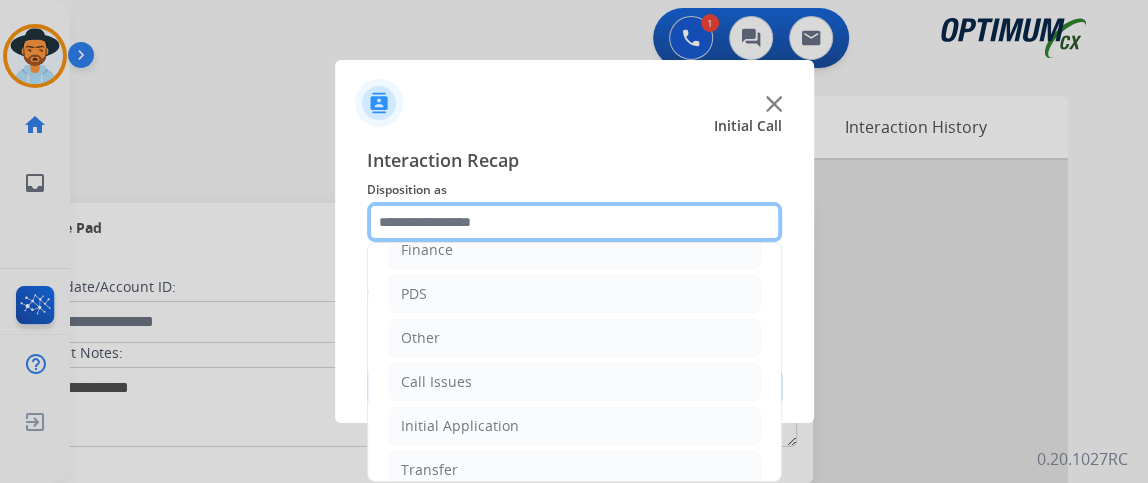scroll, scrollTop: 131, scrollLeft: 0, axis: vertical 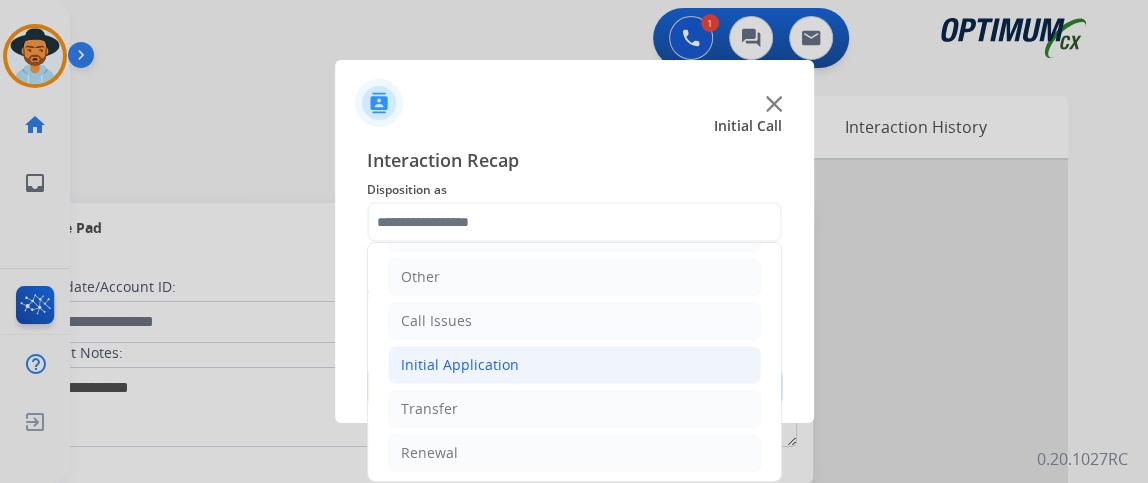 click on "Initial Application" 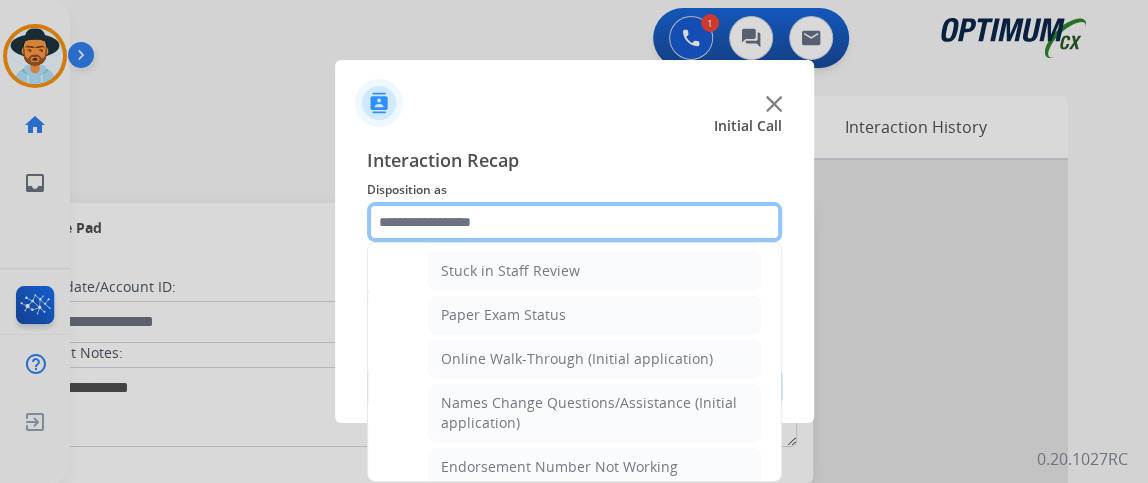 scroll, scrollTop: 374, scrollLeft: 0, axis: vertical 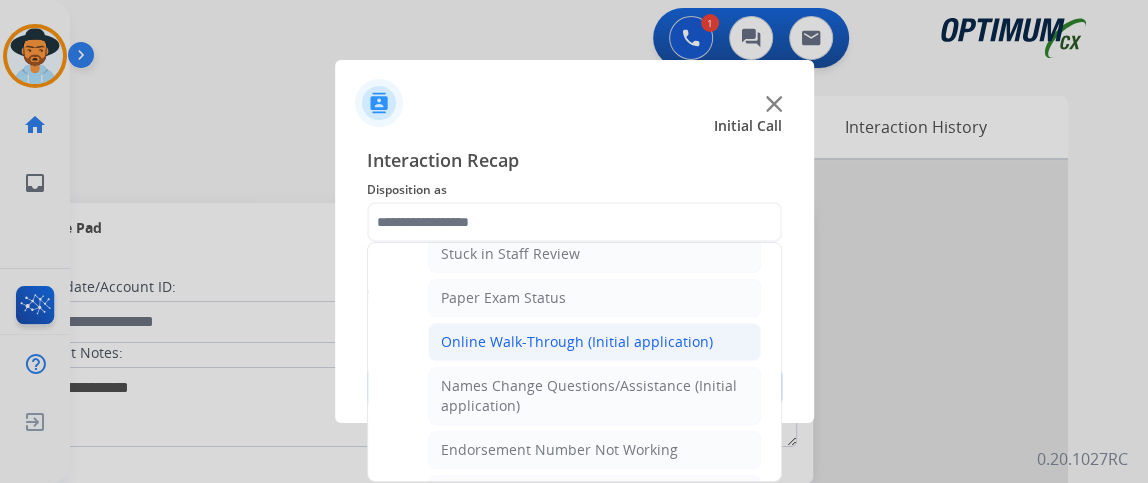 click on "Online Walk-Through (Initial application)" 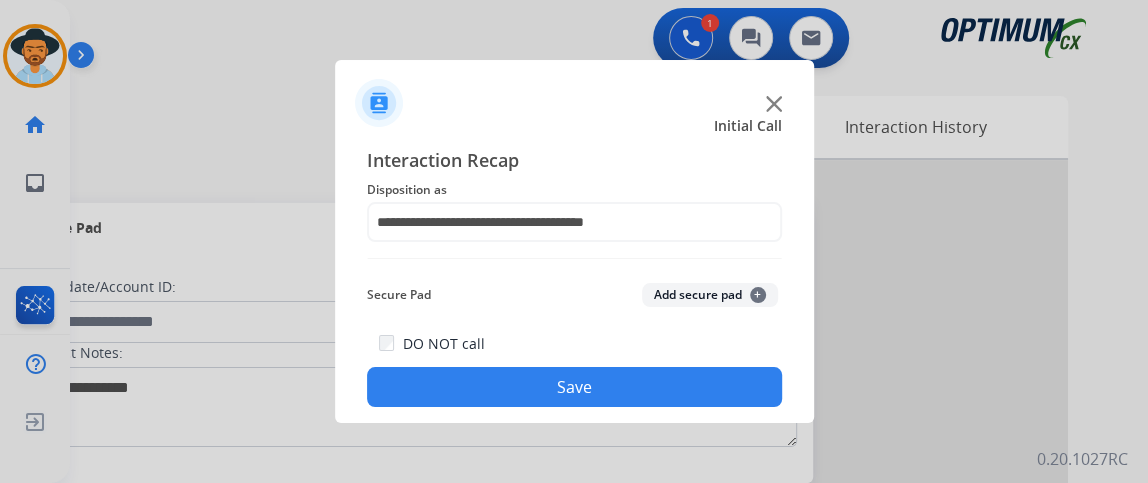 click on "Save" 